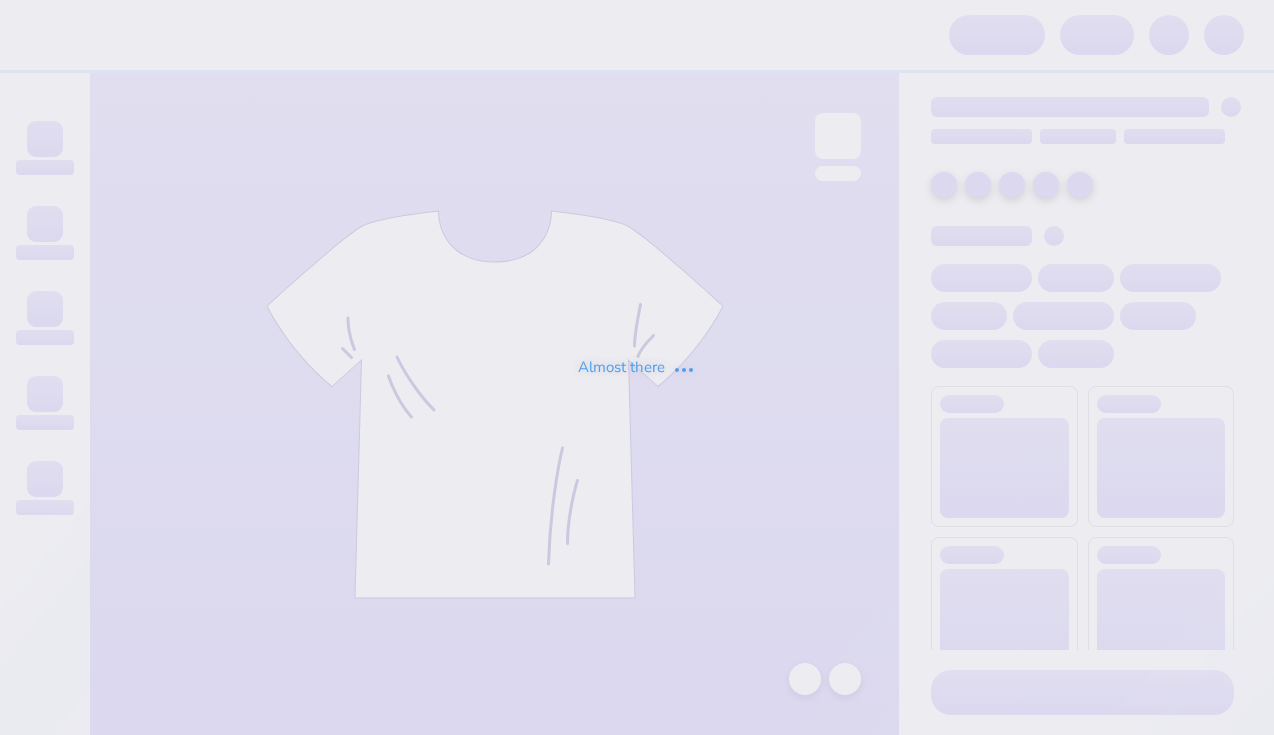 scroll, scrollTop: 0, scrollLeft: 0, axis: both 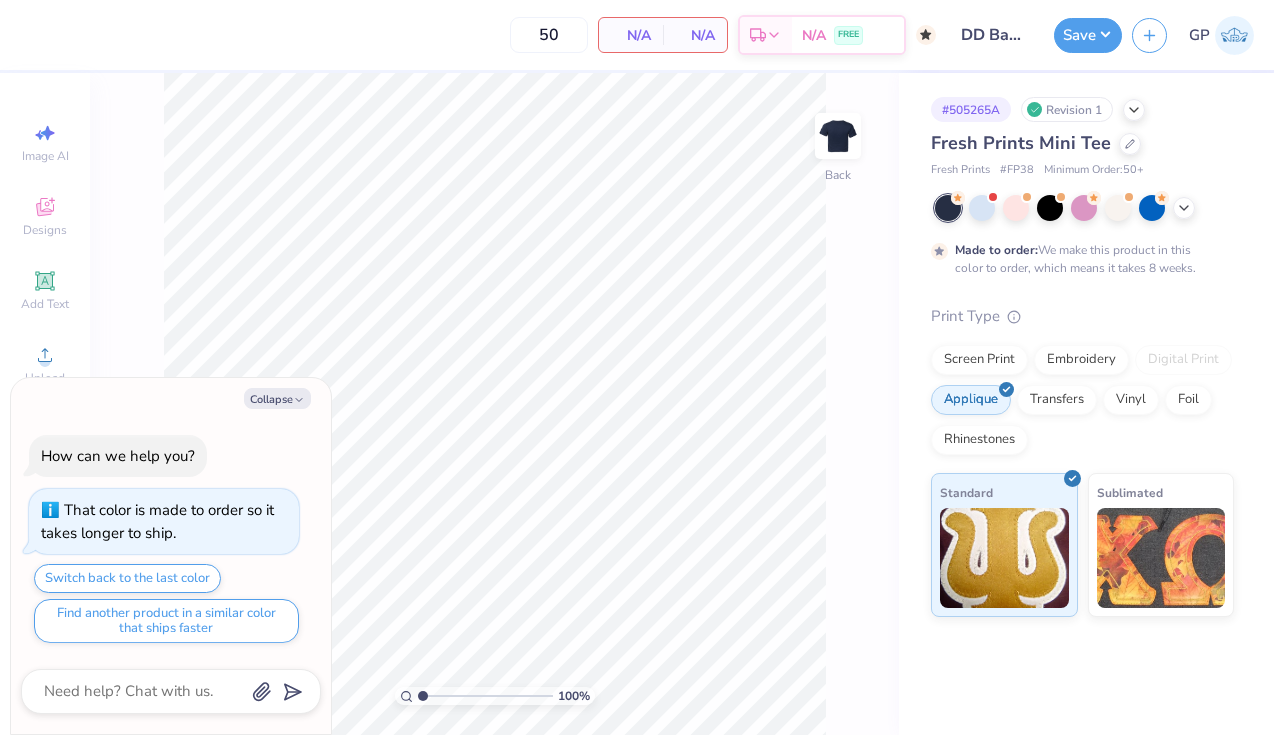 type on "x" 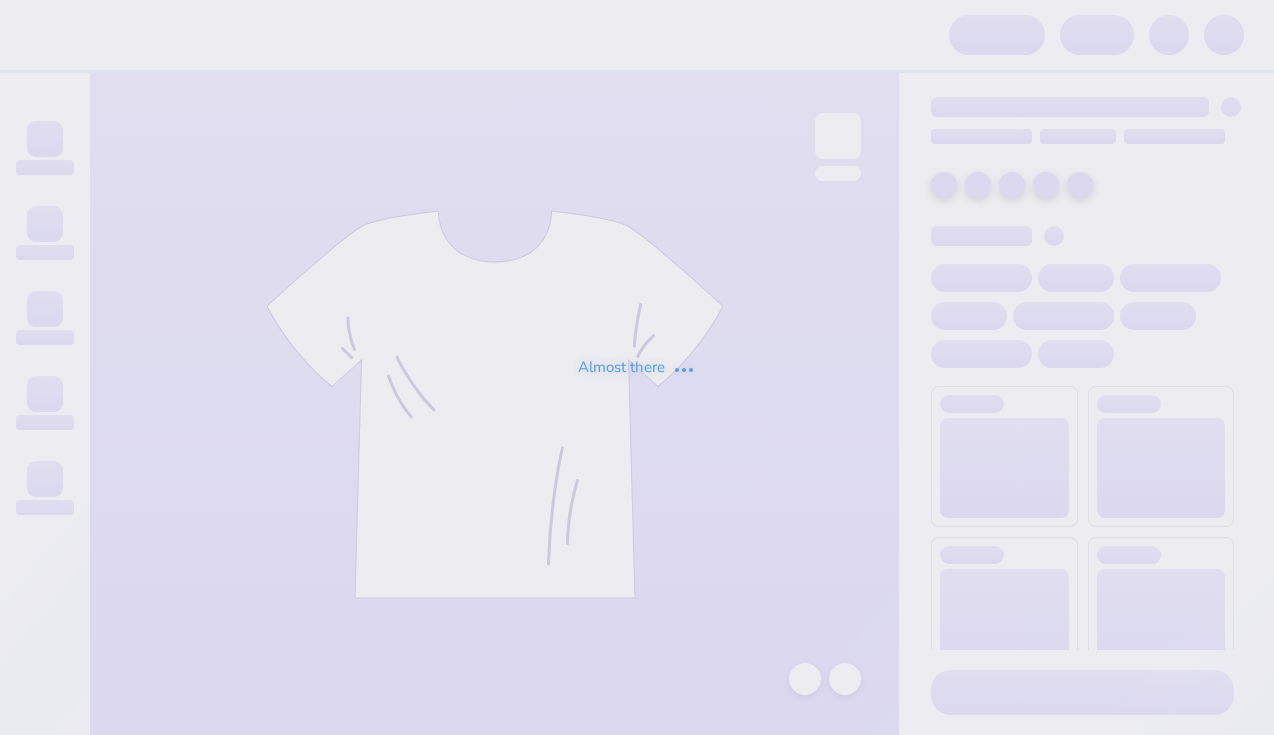 scroll, scrollTop: 0, scrollLeft: 0, axis: both 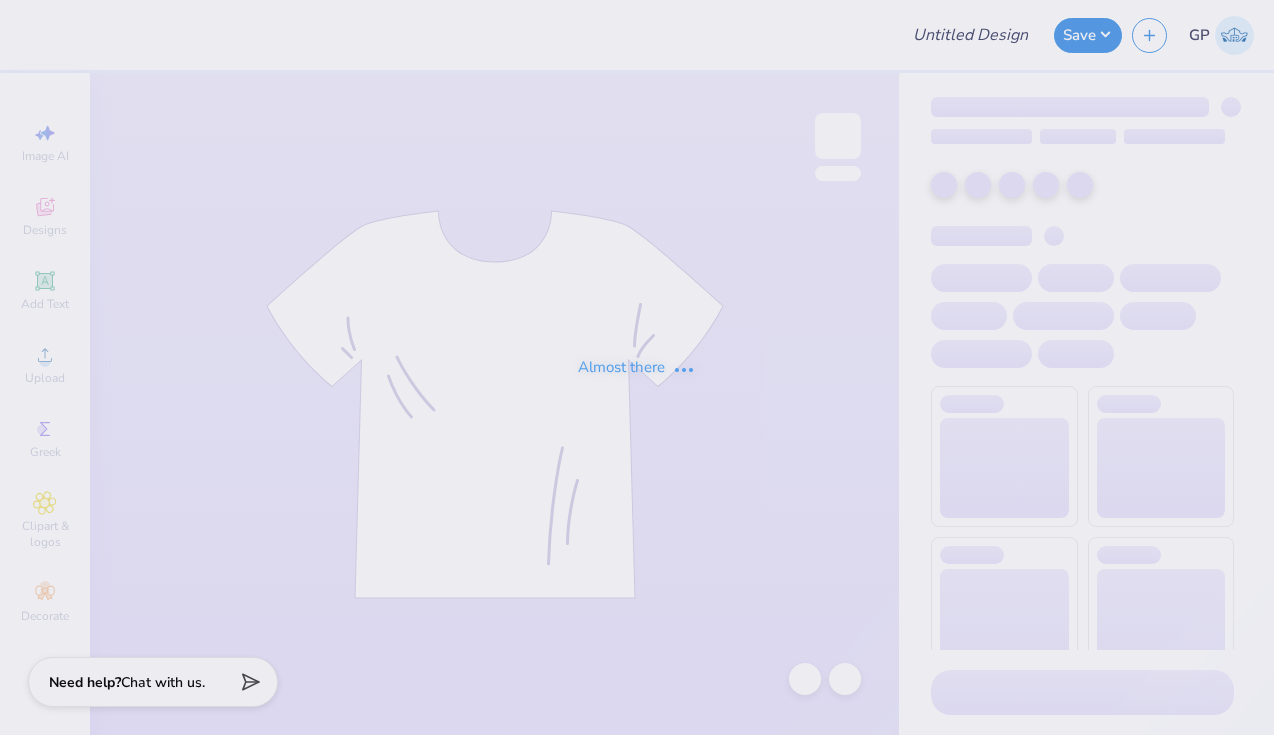 type on "Alpha Kappa Lambda fall rush merch" 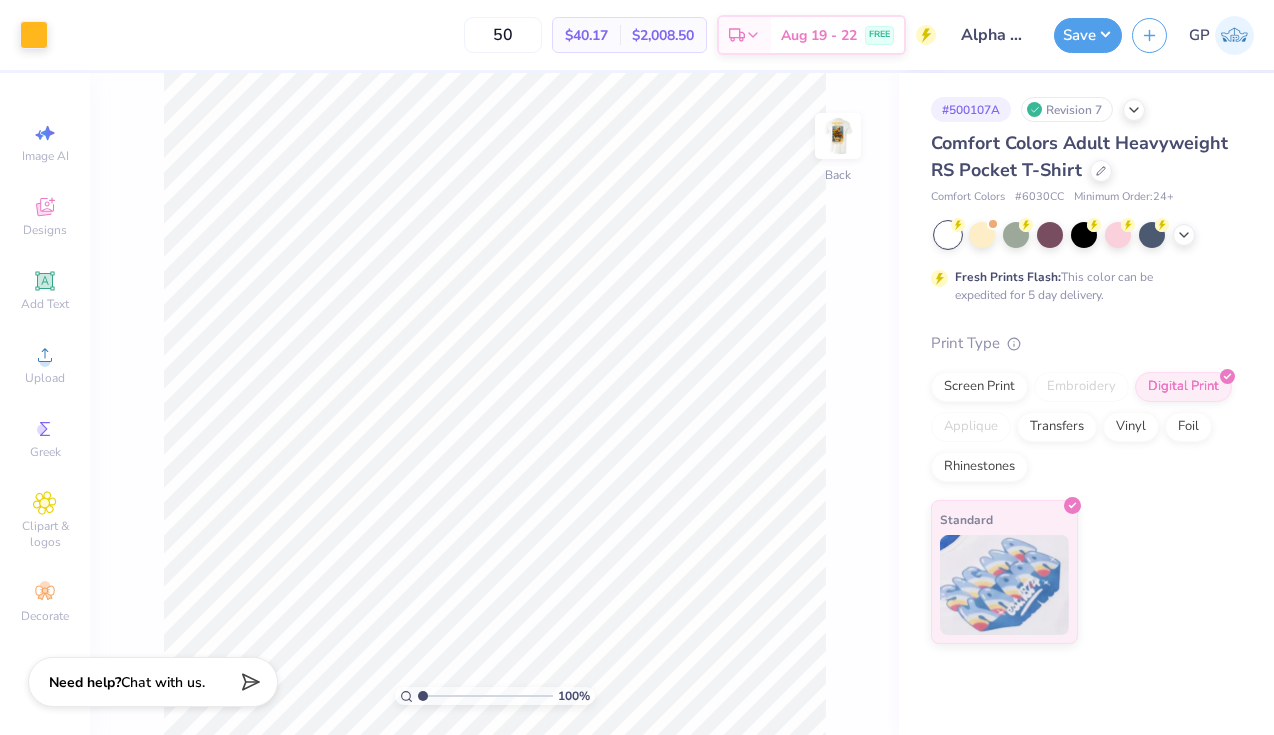 scroll, scrollTop: 0, scrollLeft: 0, axis: both 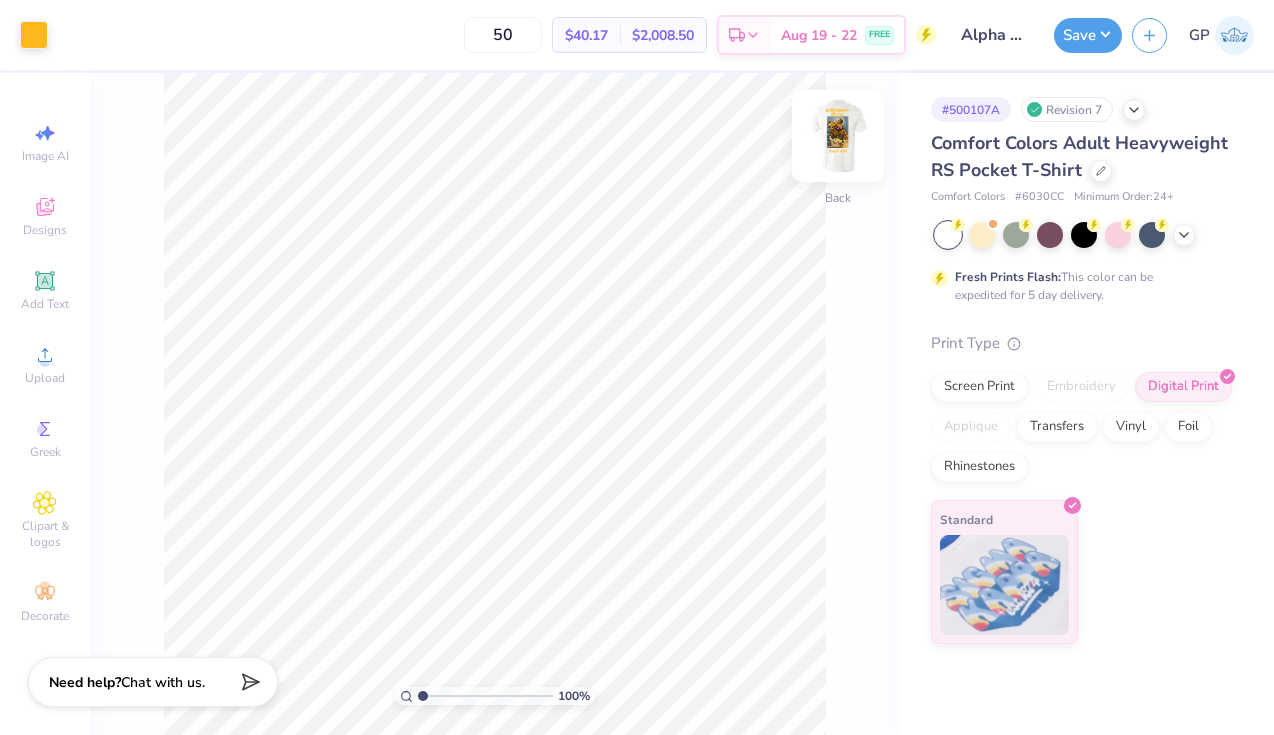 click at bounding box center (838, 136) 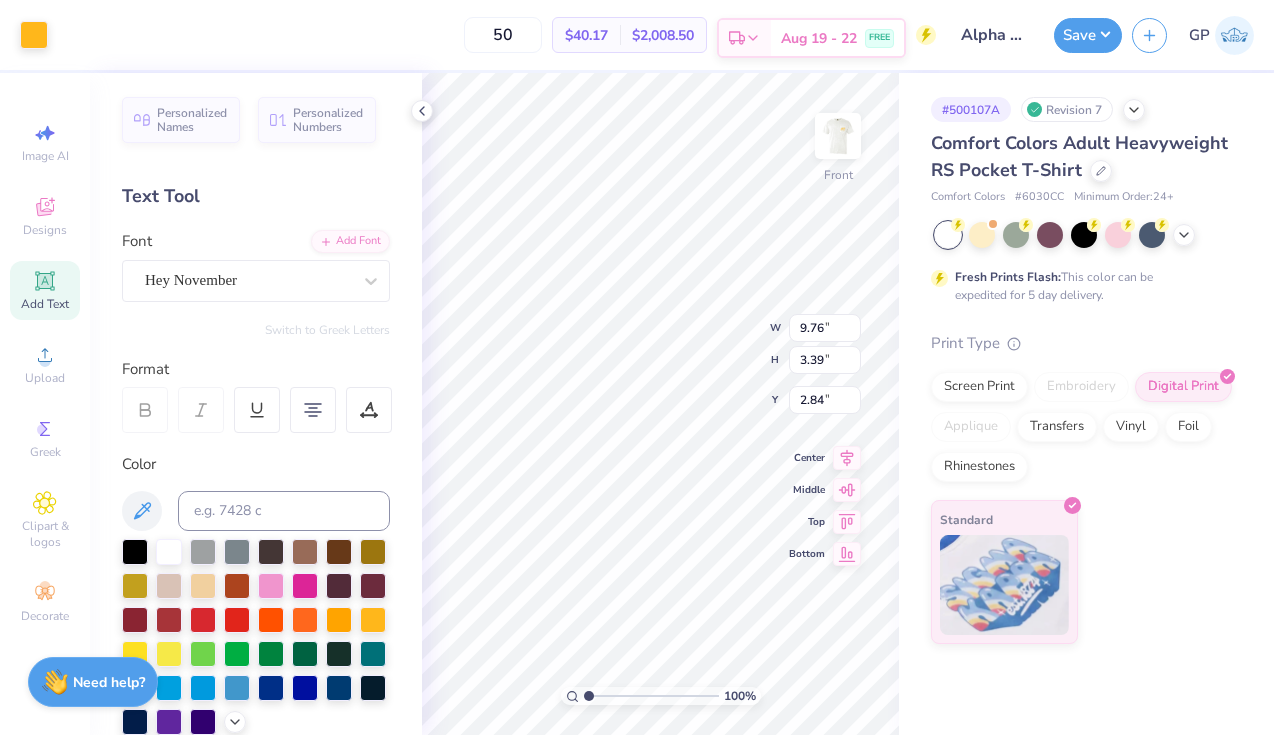 type on "3.39" 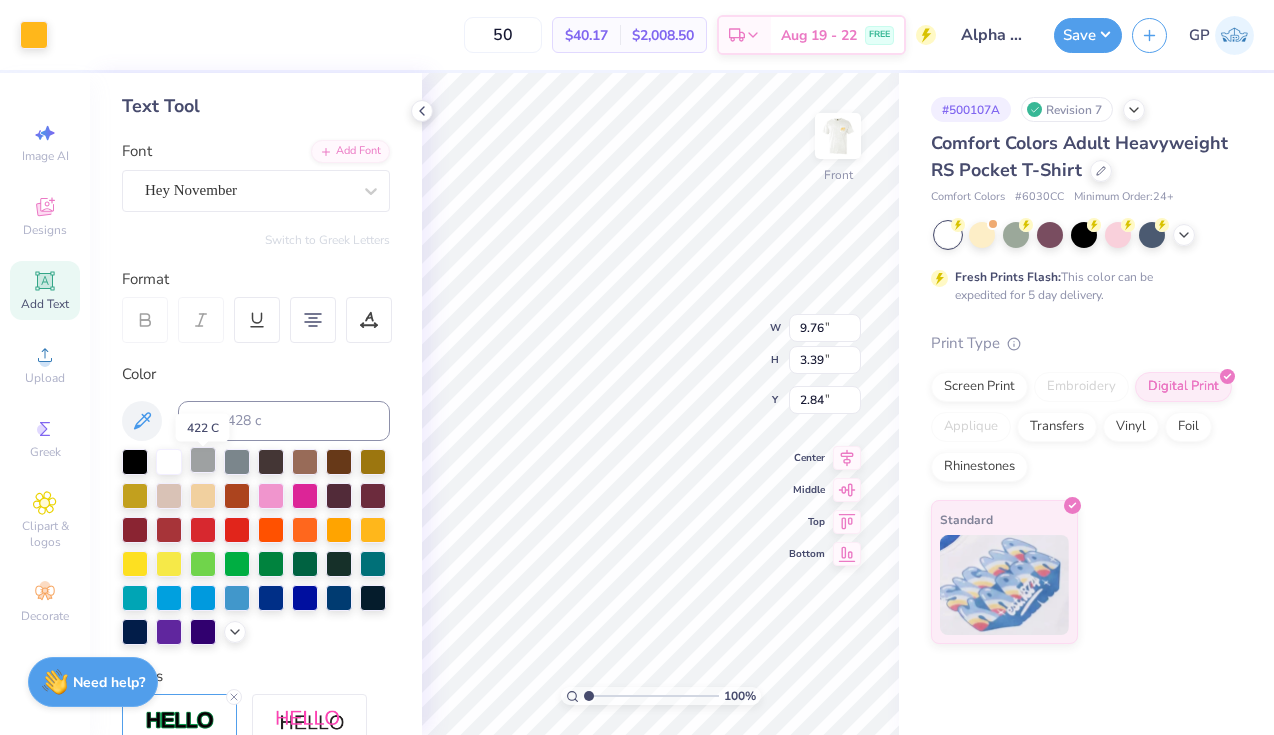 scroll, scrollTop: 93, scrollLeft: 0, axis: vertical 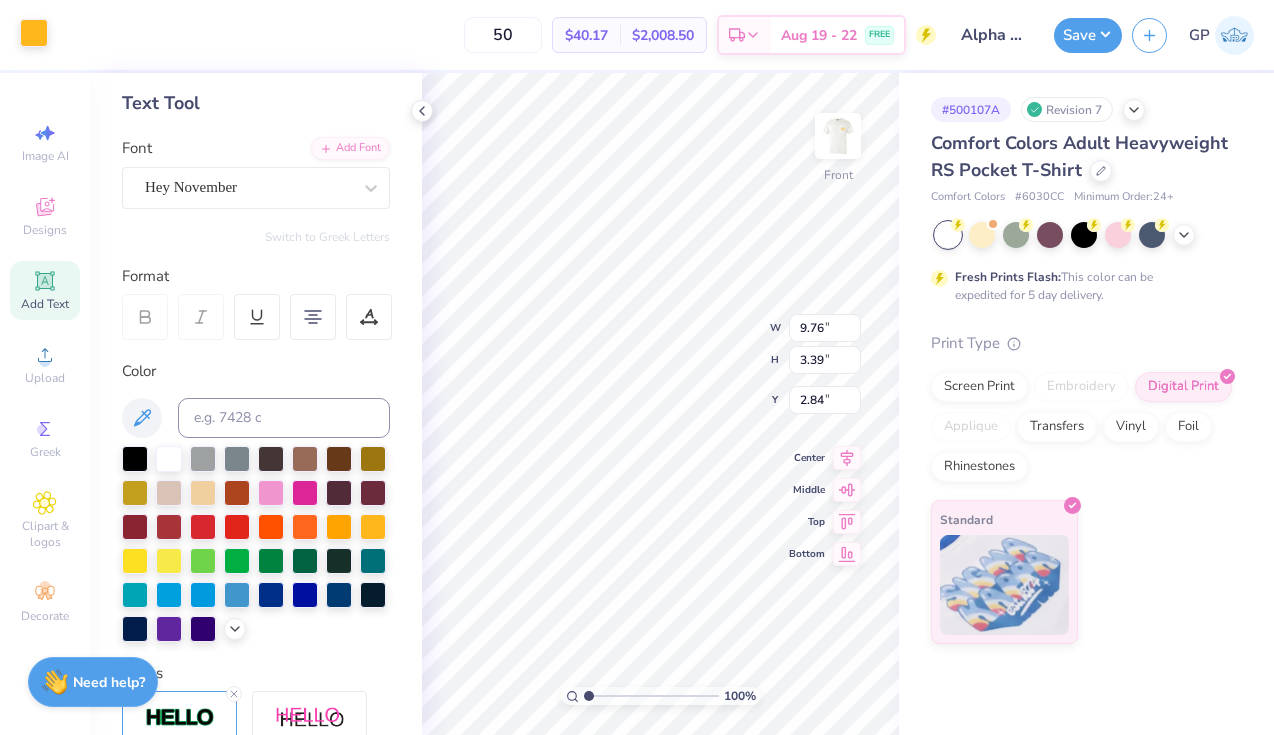 click at bounding box center [34, 33] 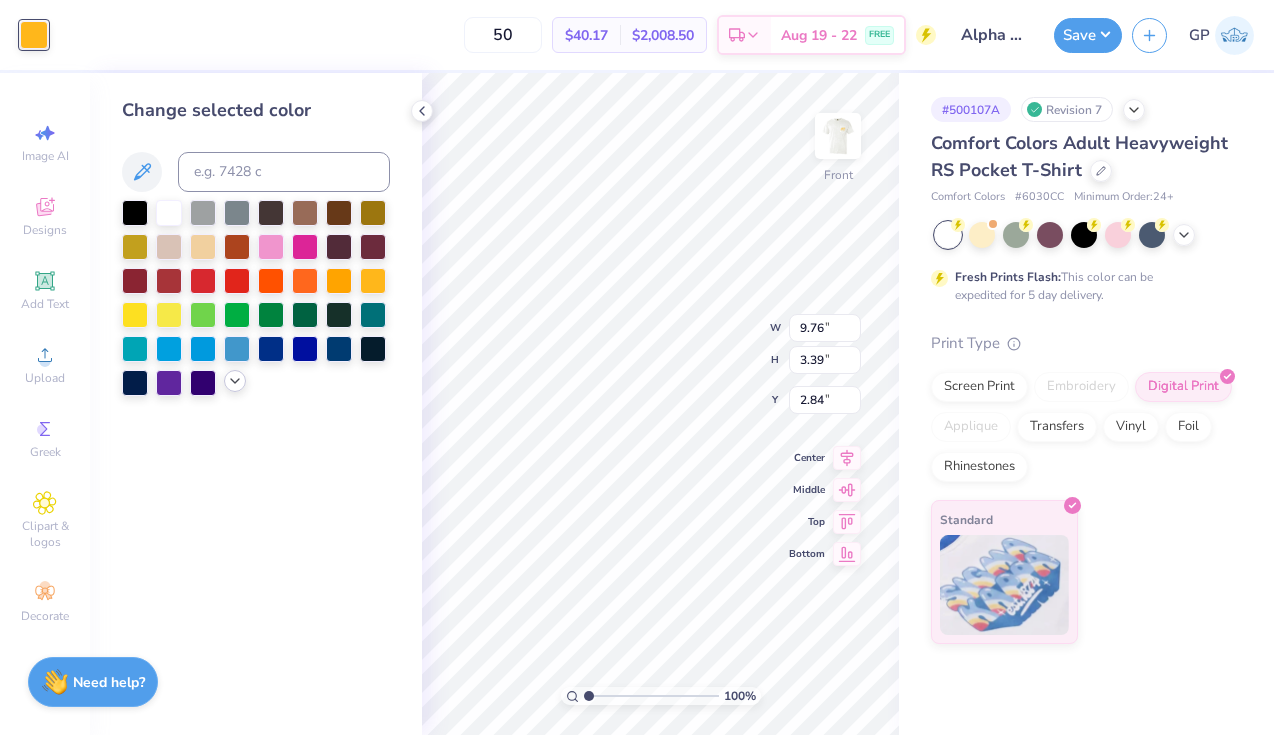 click 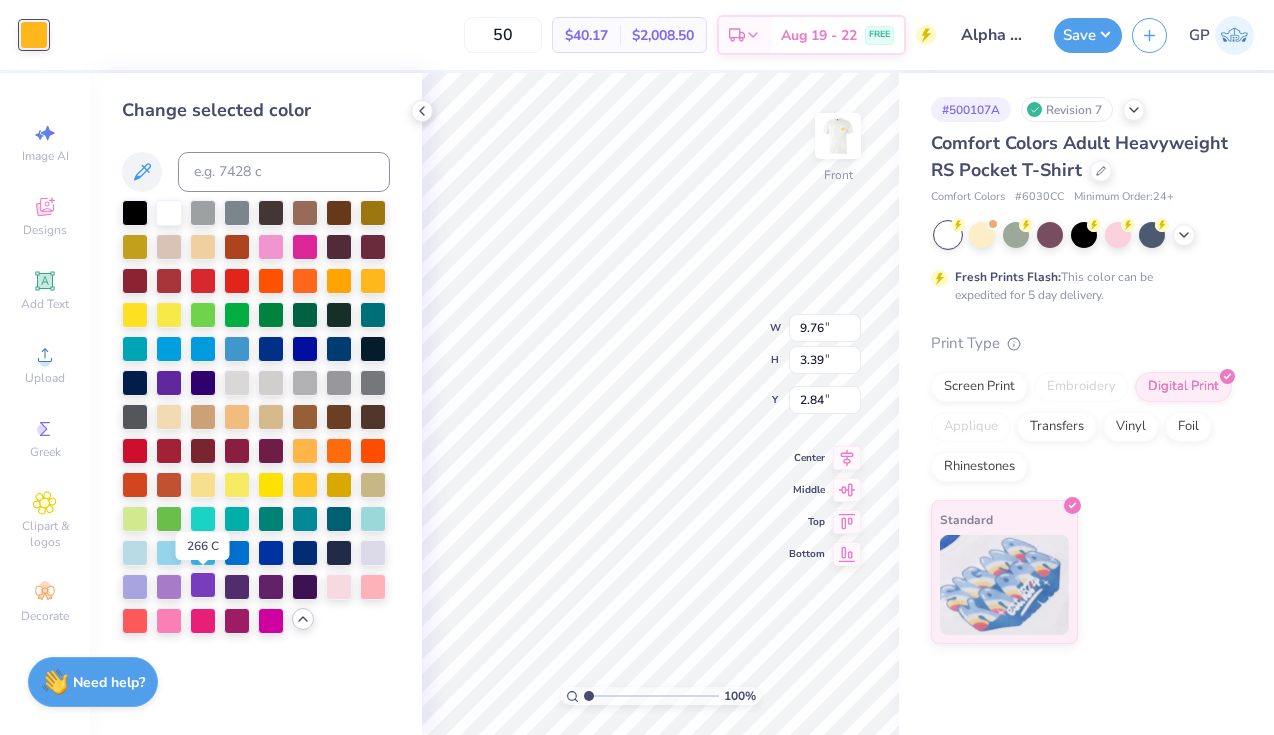 click at bounding box center [203, 585] 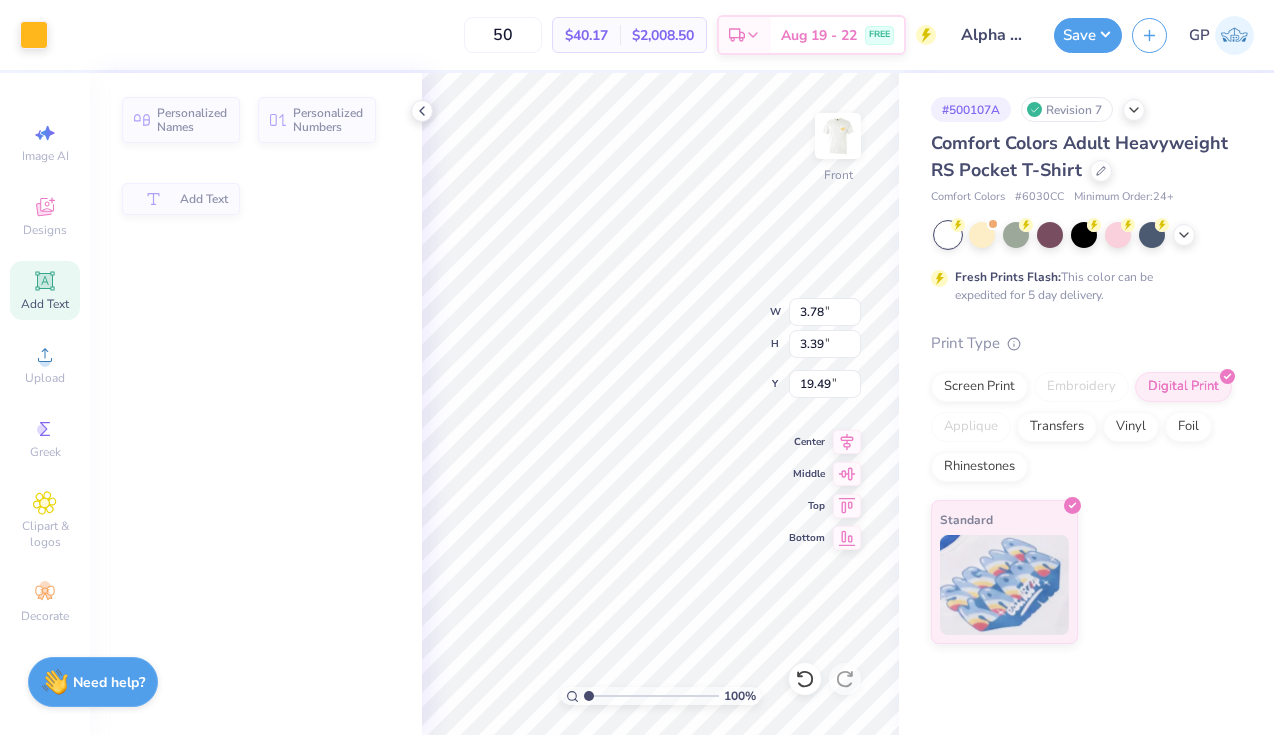 type on "3.78" 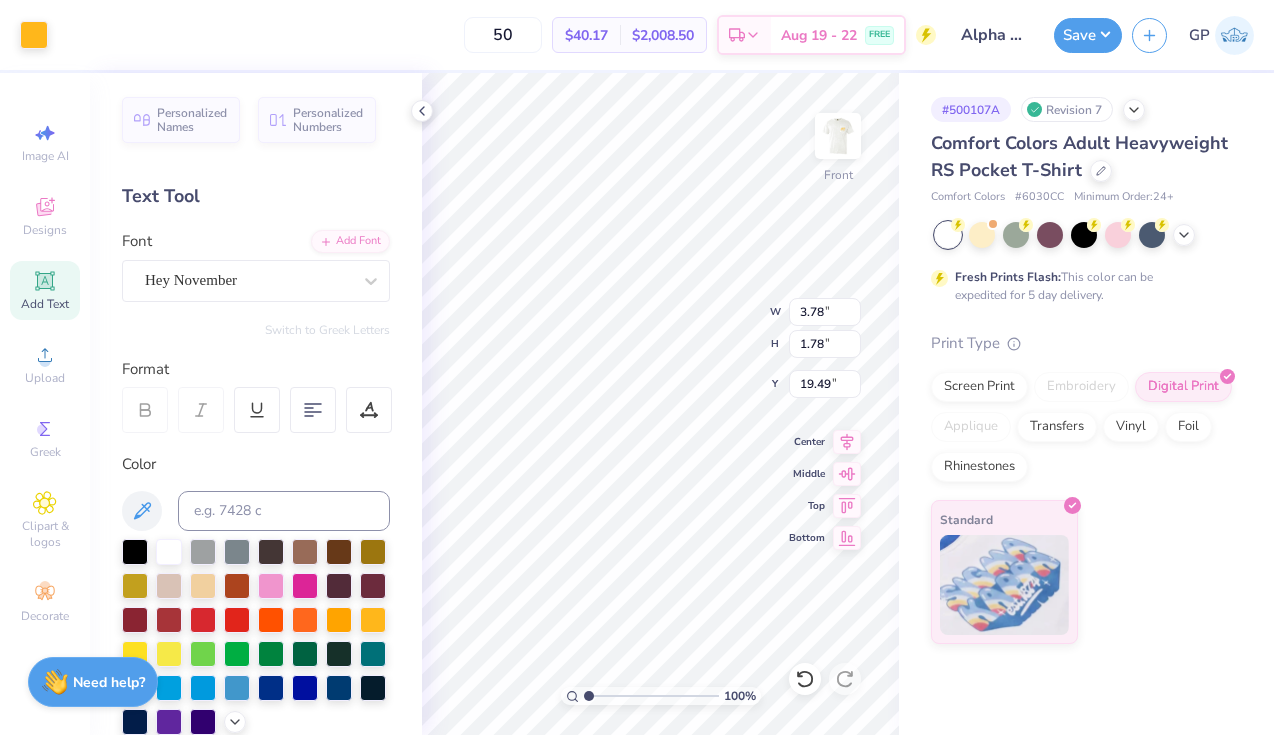 type on "7.27" 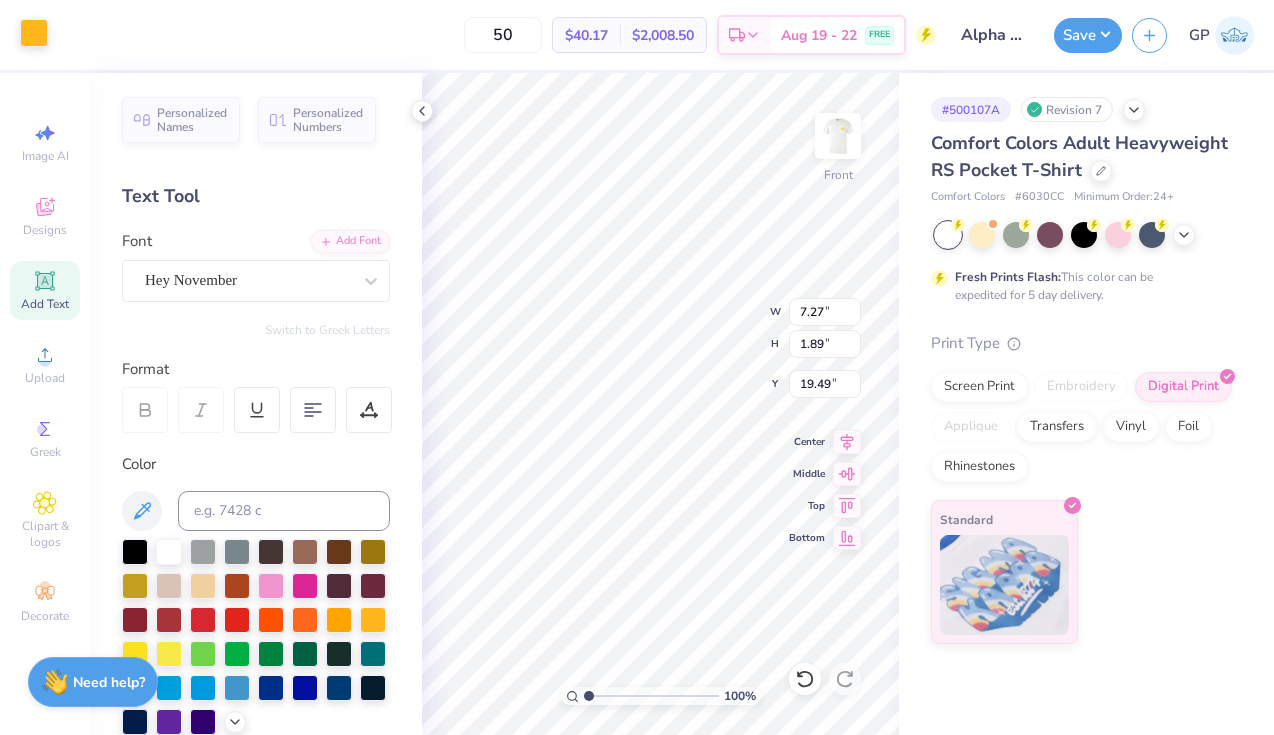 click at bounding box center [34, 33] 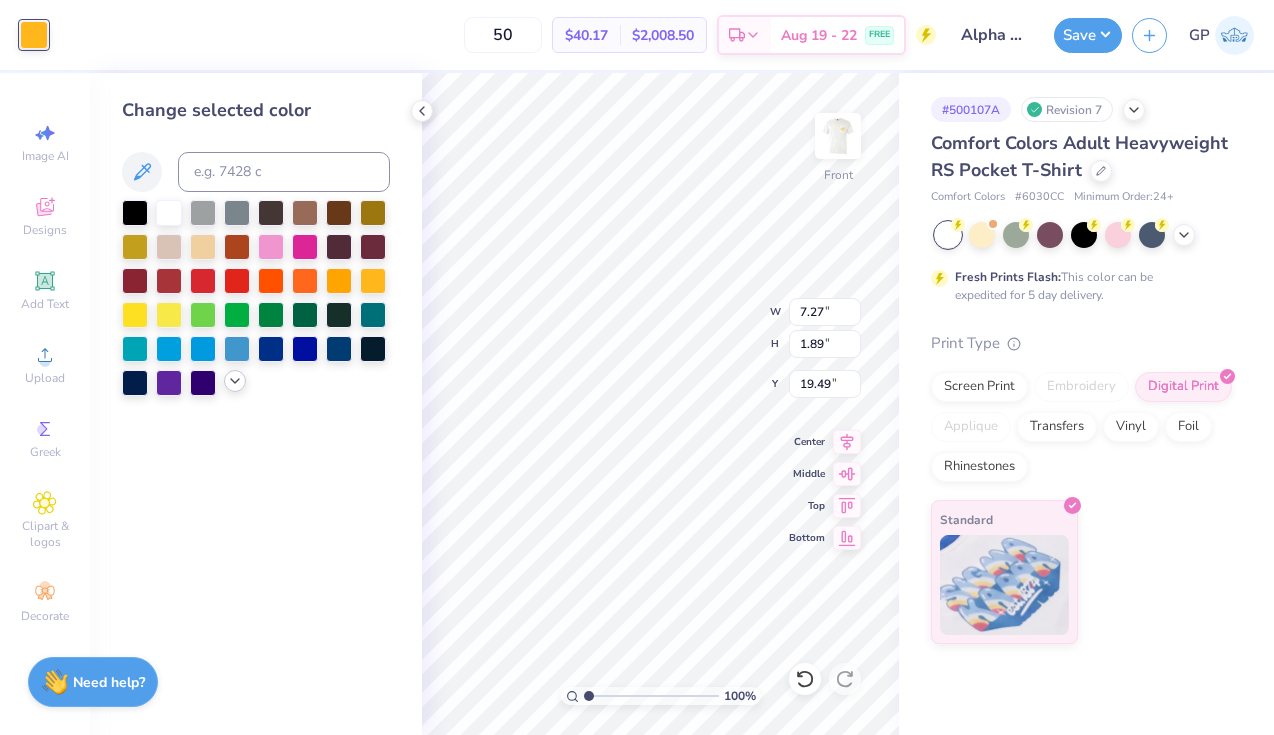 click 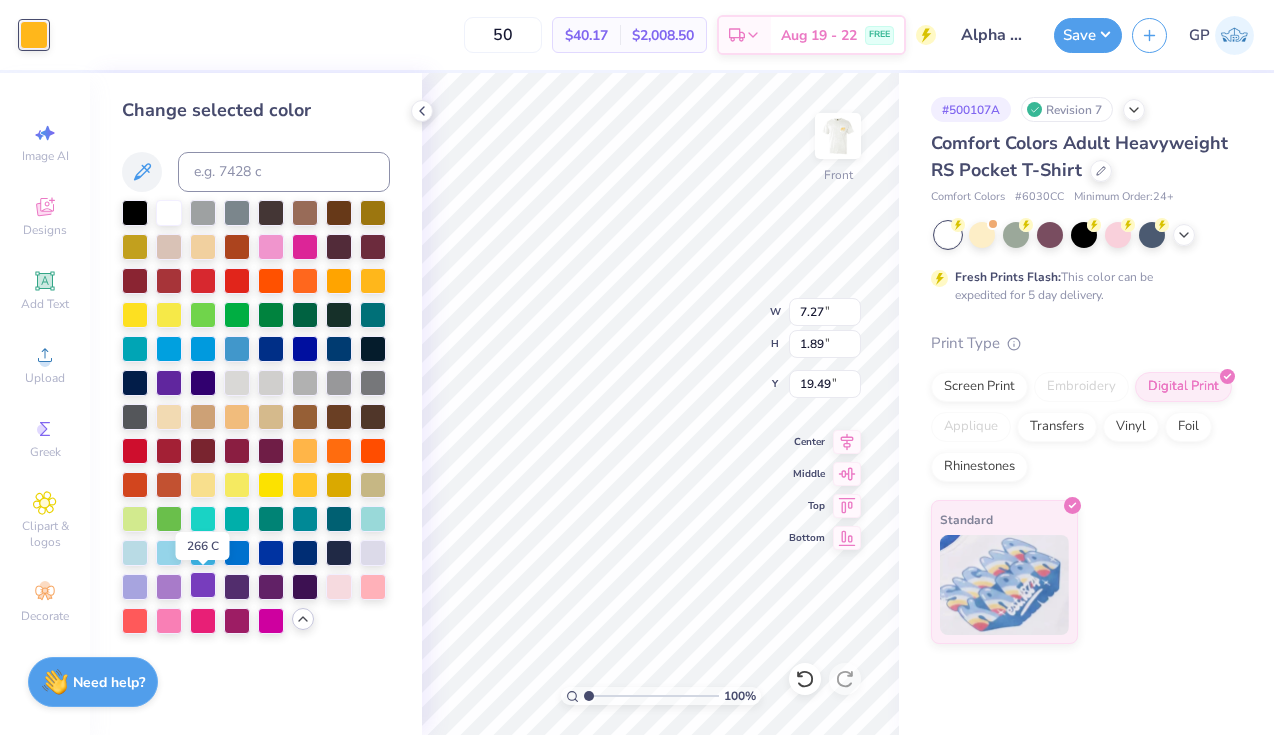 click at bounding box center (203, 585) 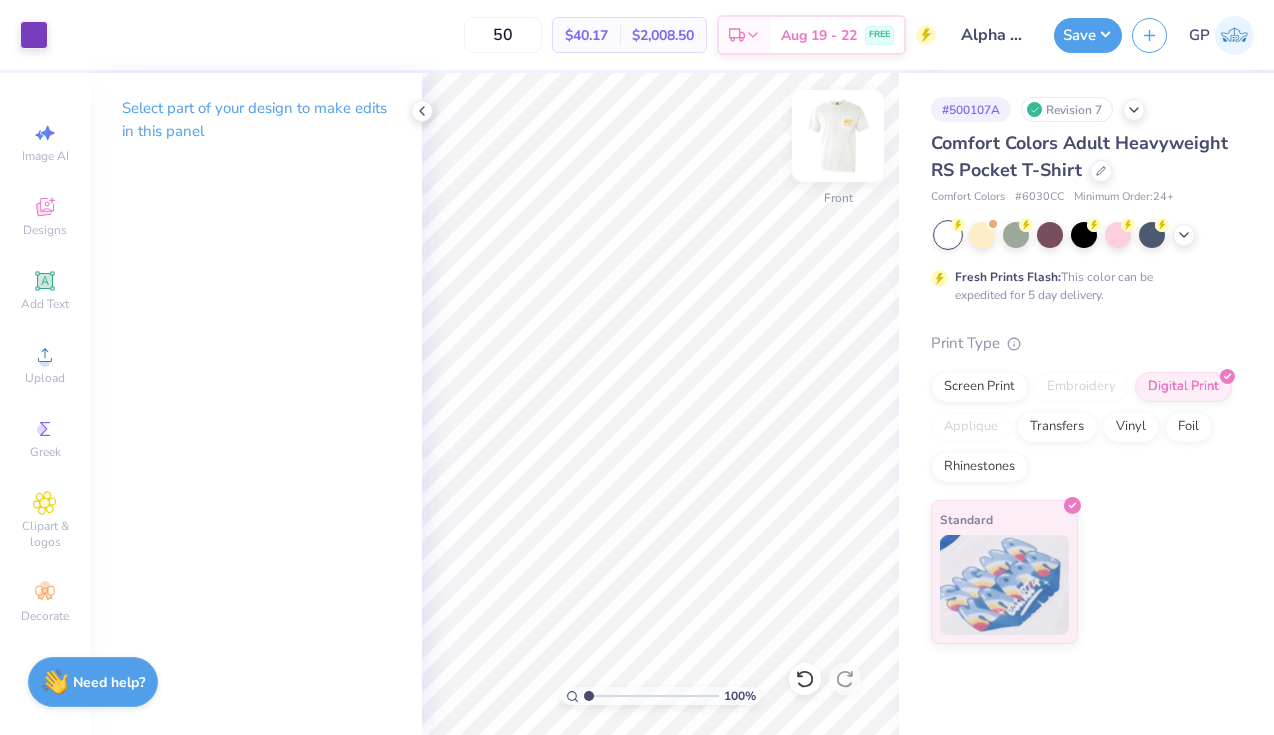 click at bounding box center (838, 136) 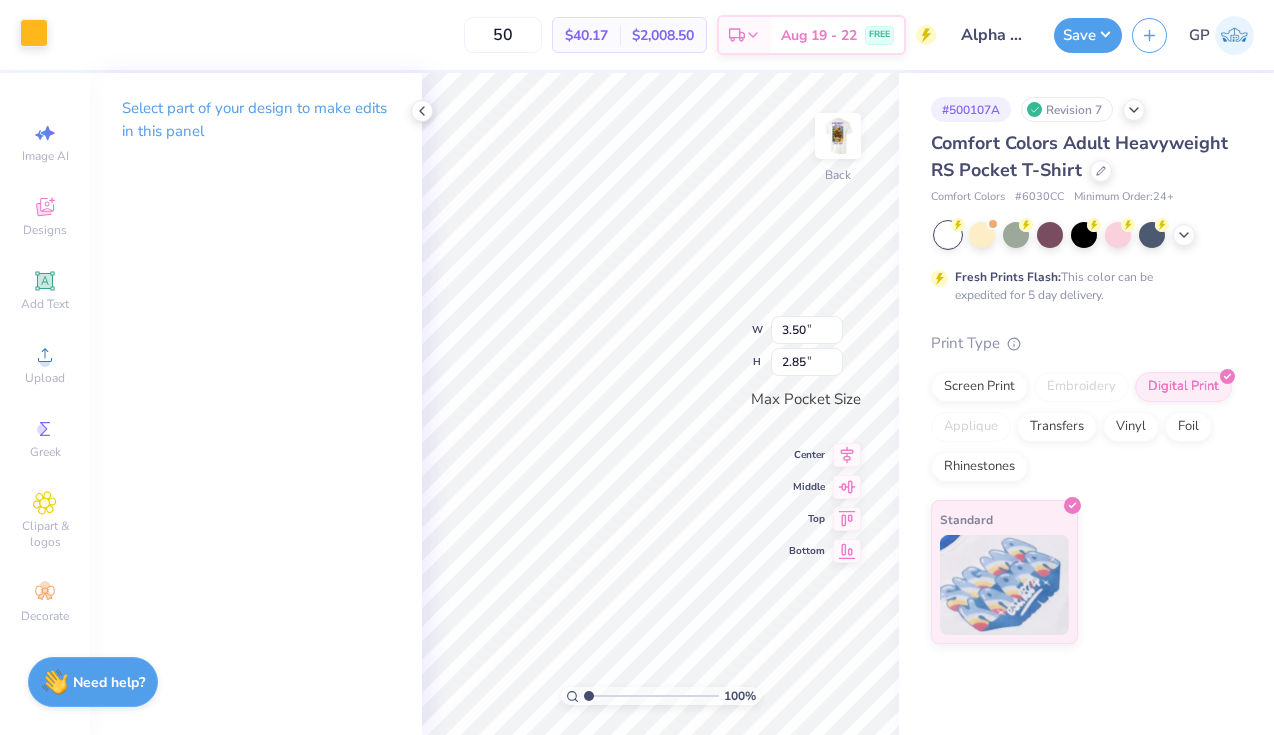 click at bounding box center [34, 33] 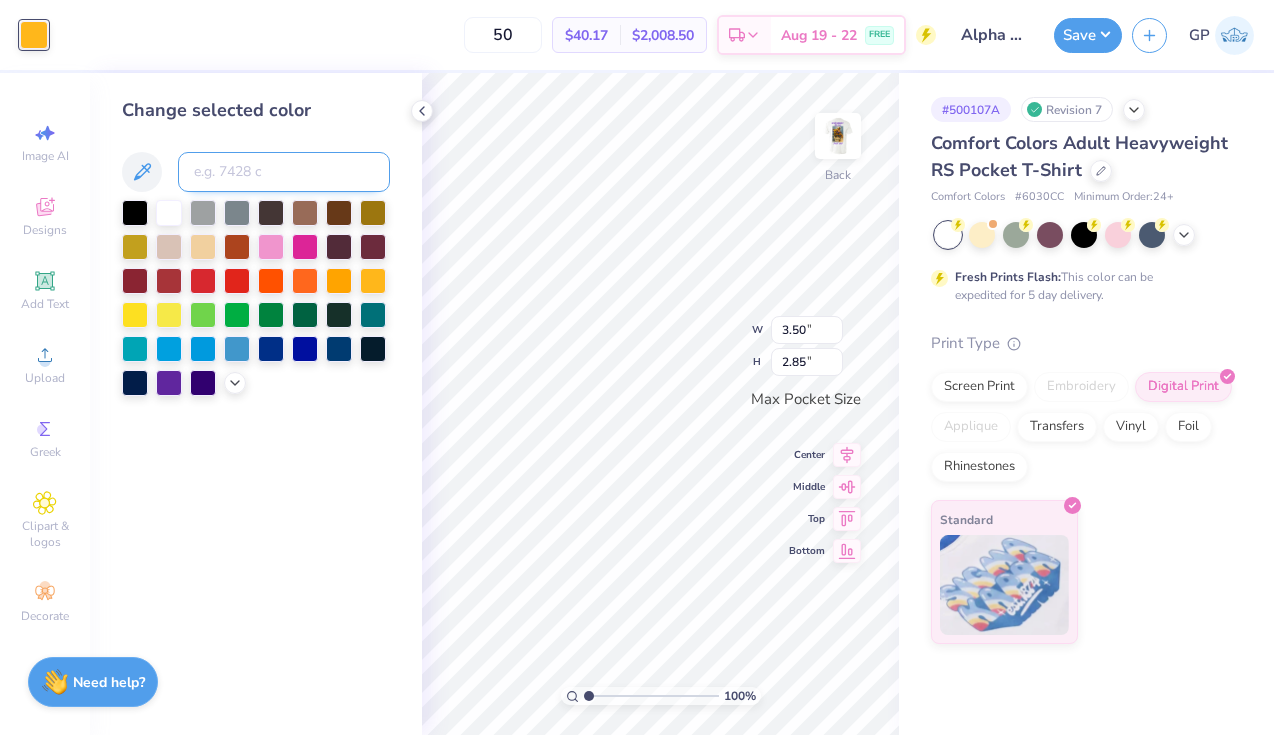 click at bounding box center [284, 172] 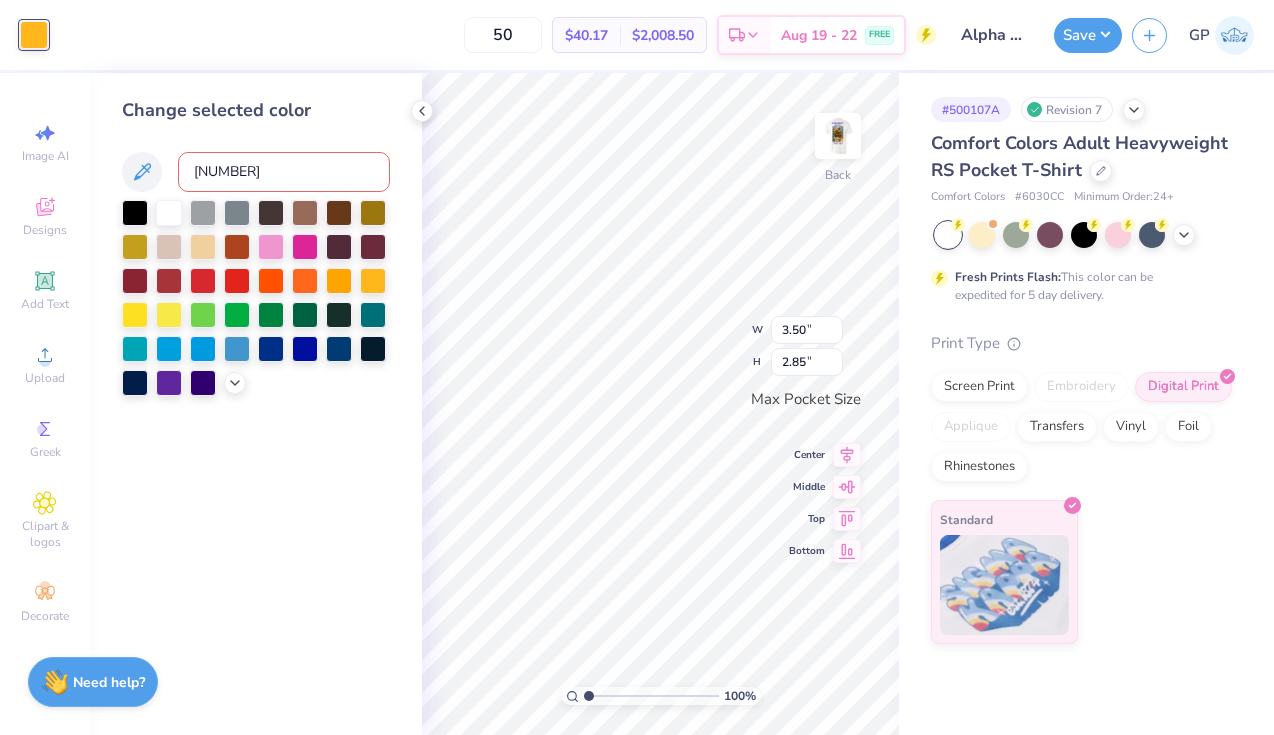 type on "2617" 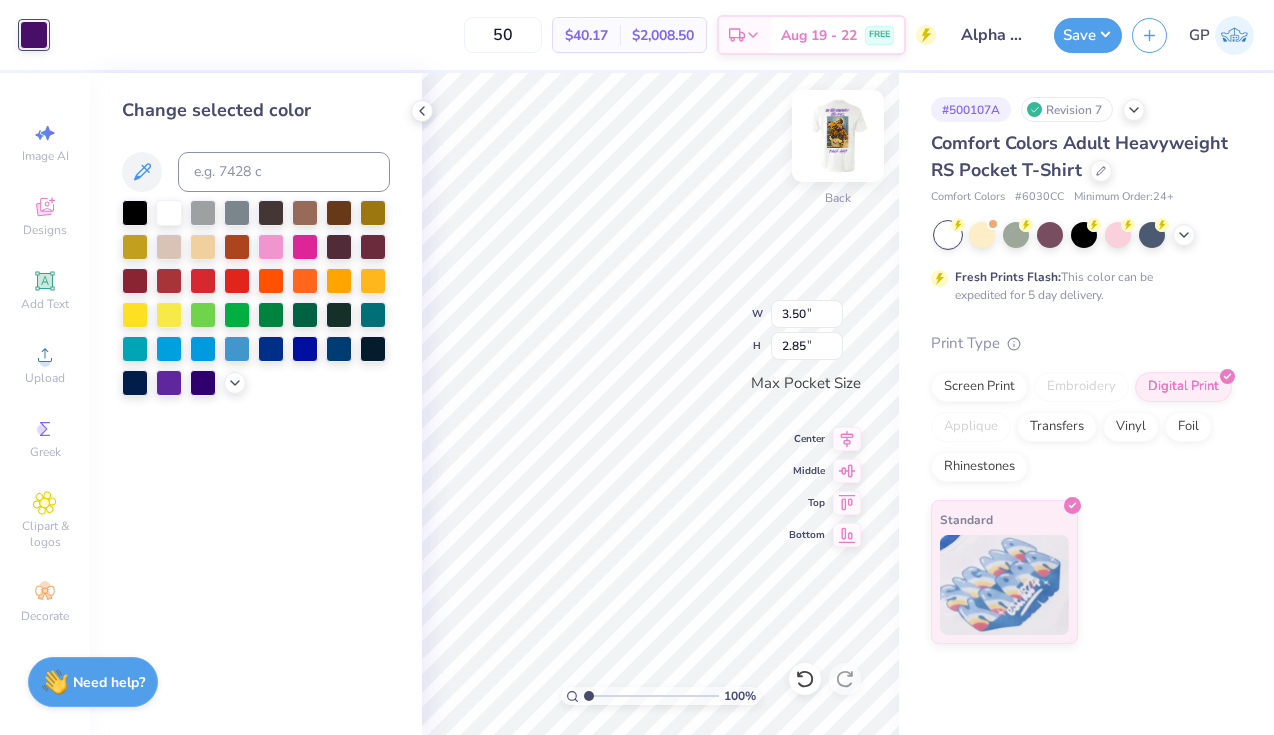 click at bounding box center [838, 136] 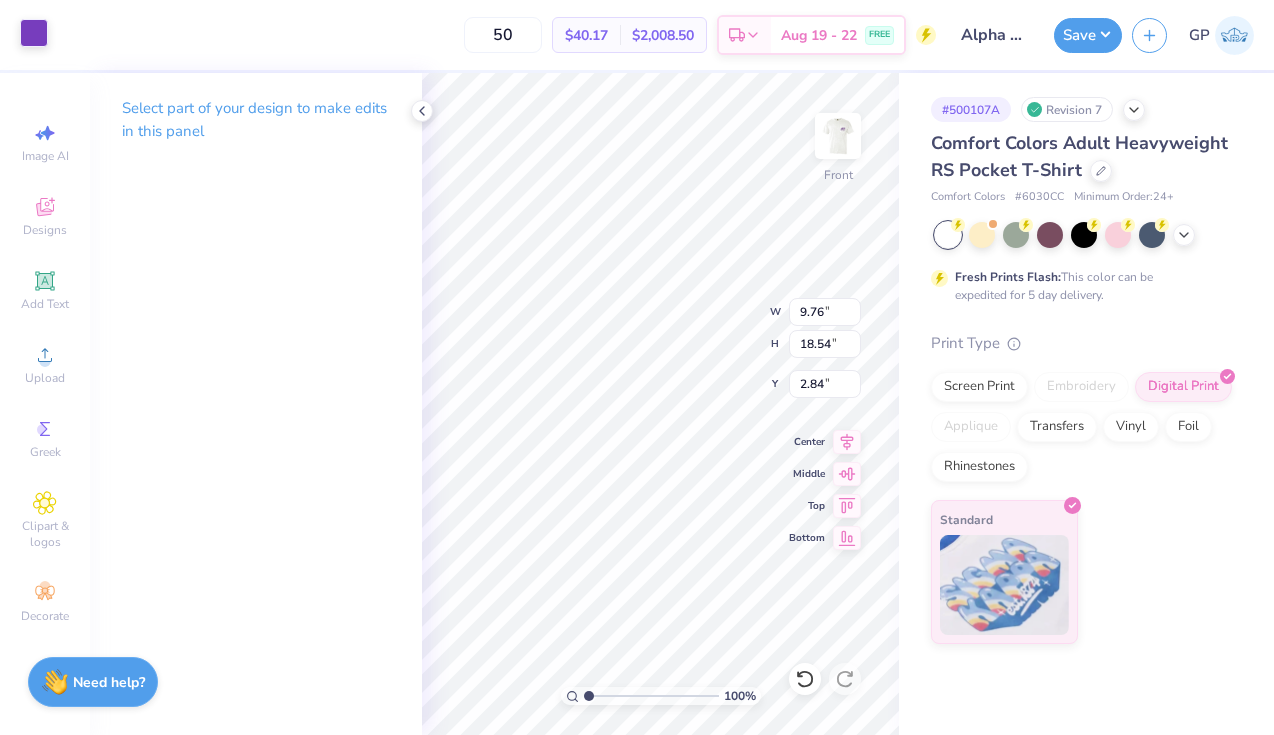 click at bounding box center (34, 33) 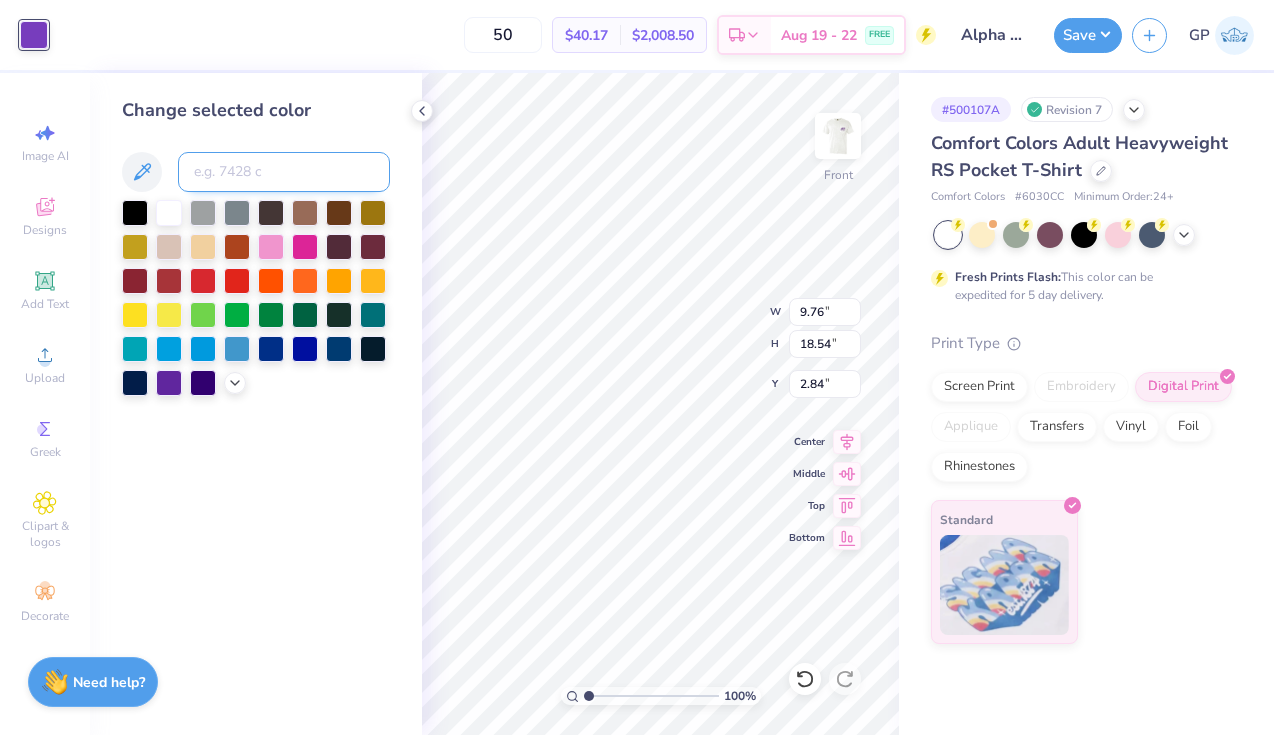 click at bounding box center [284, 172] 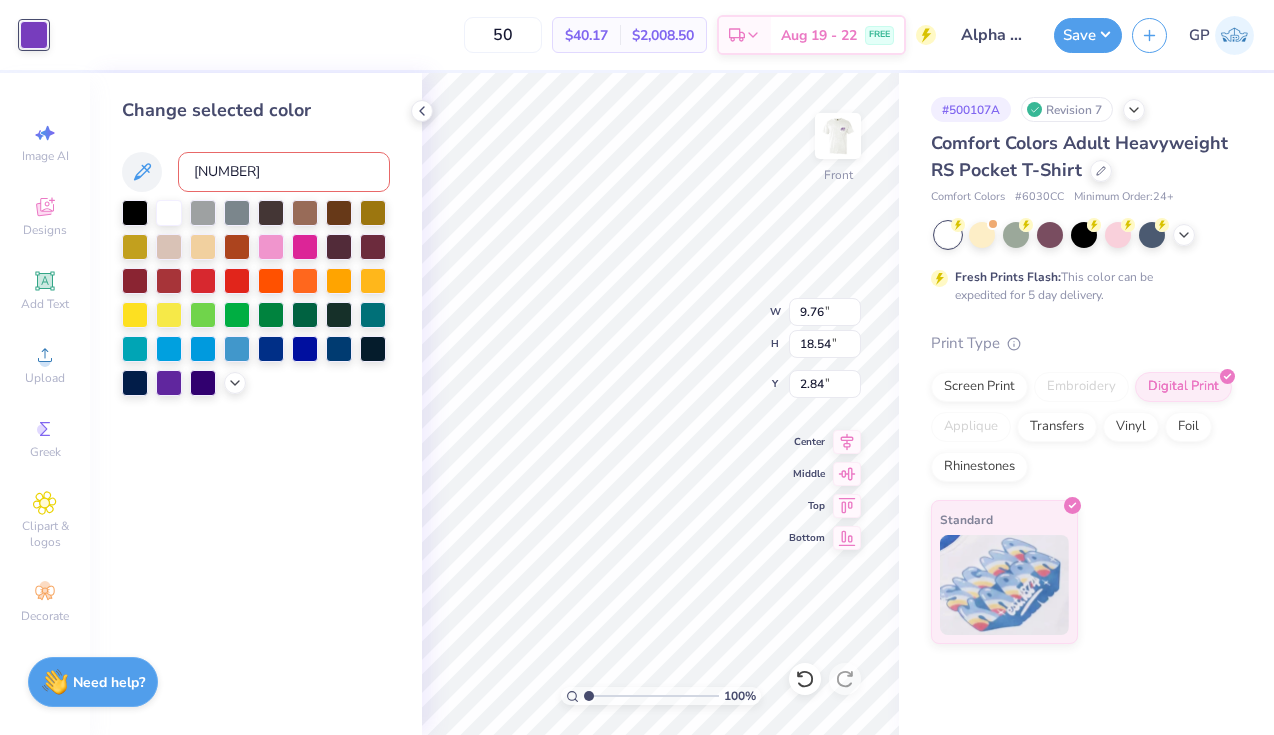 type on "2617" 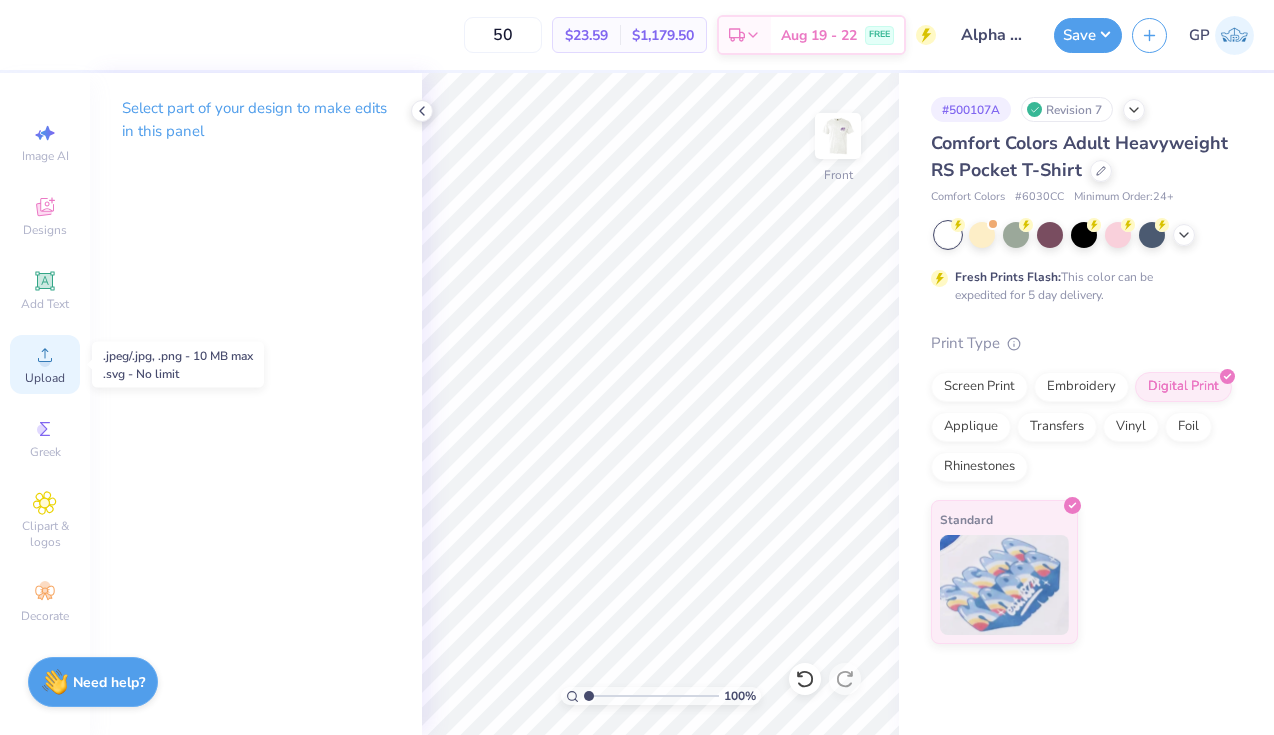 click 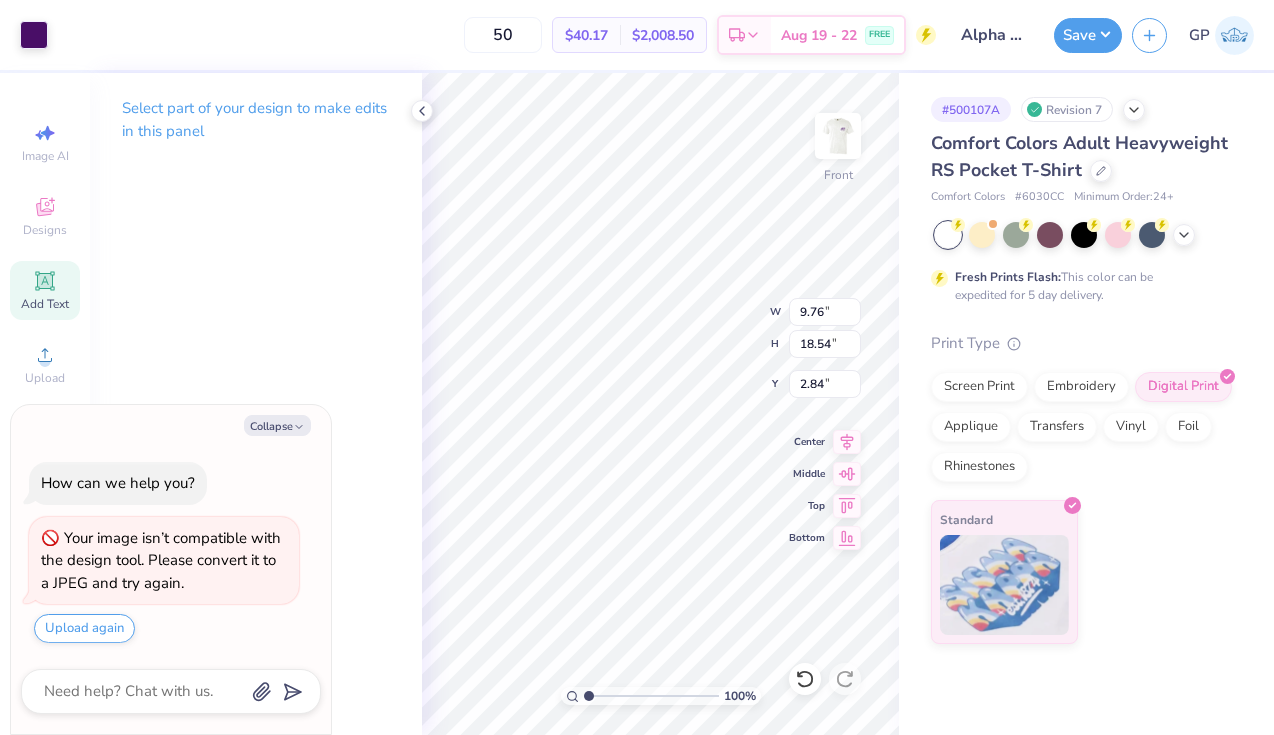 click on "Add Text" at bounding box center (45, 290) 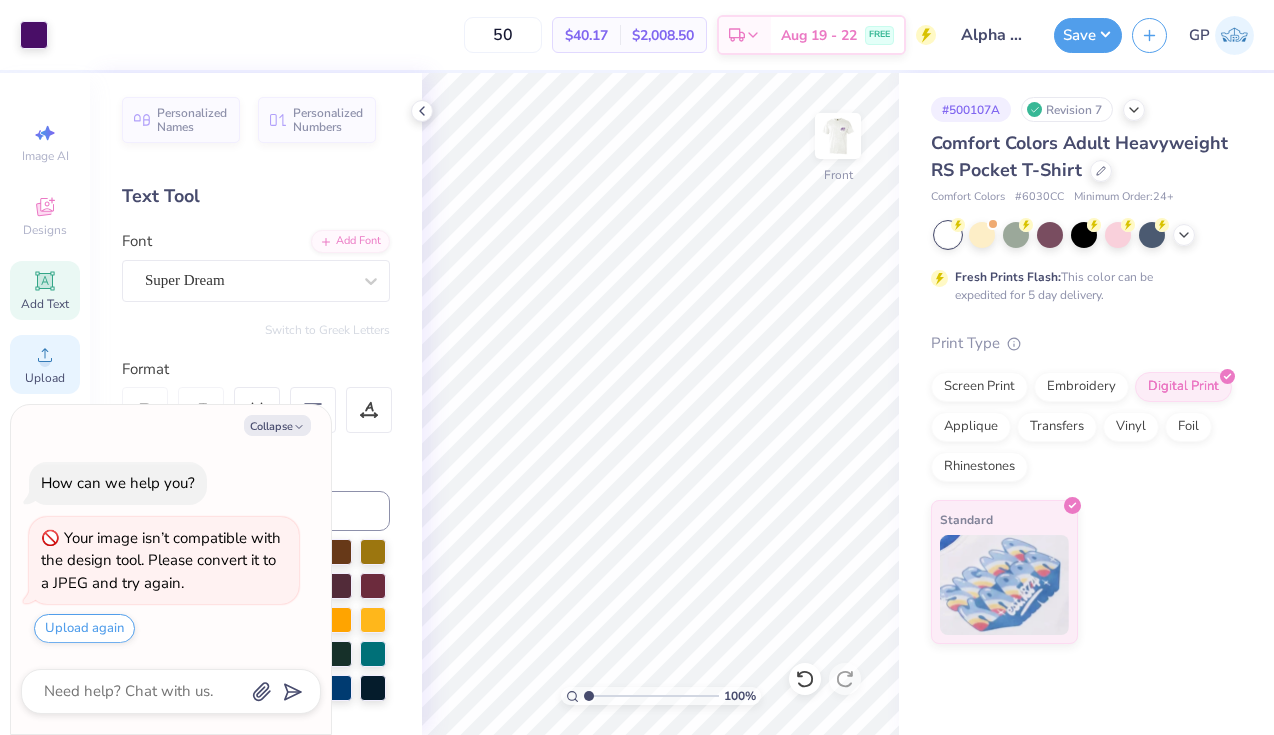 click on "Upload" at bounding box center (45, 364) 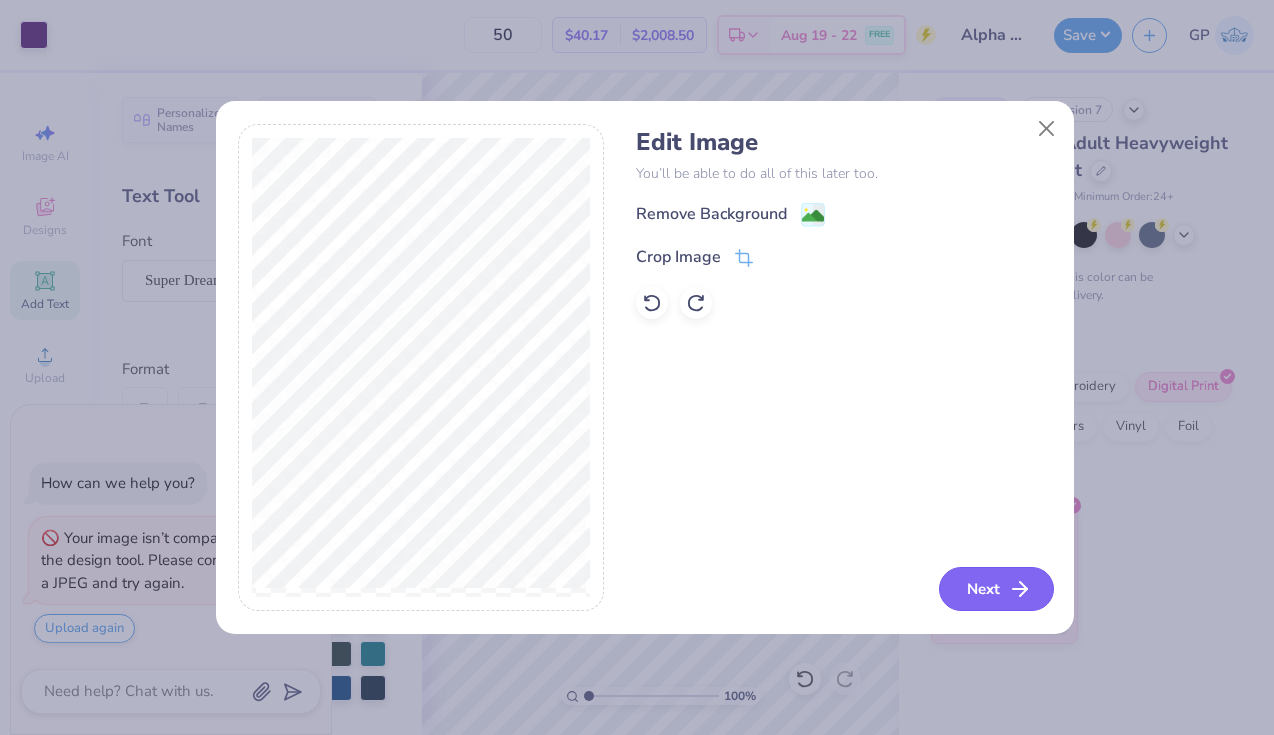 click on "Next" at bounding box center [996, 589] 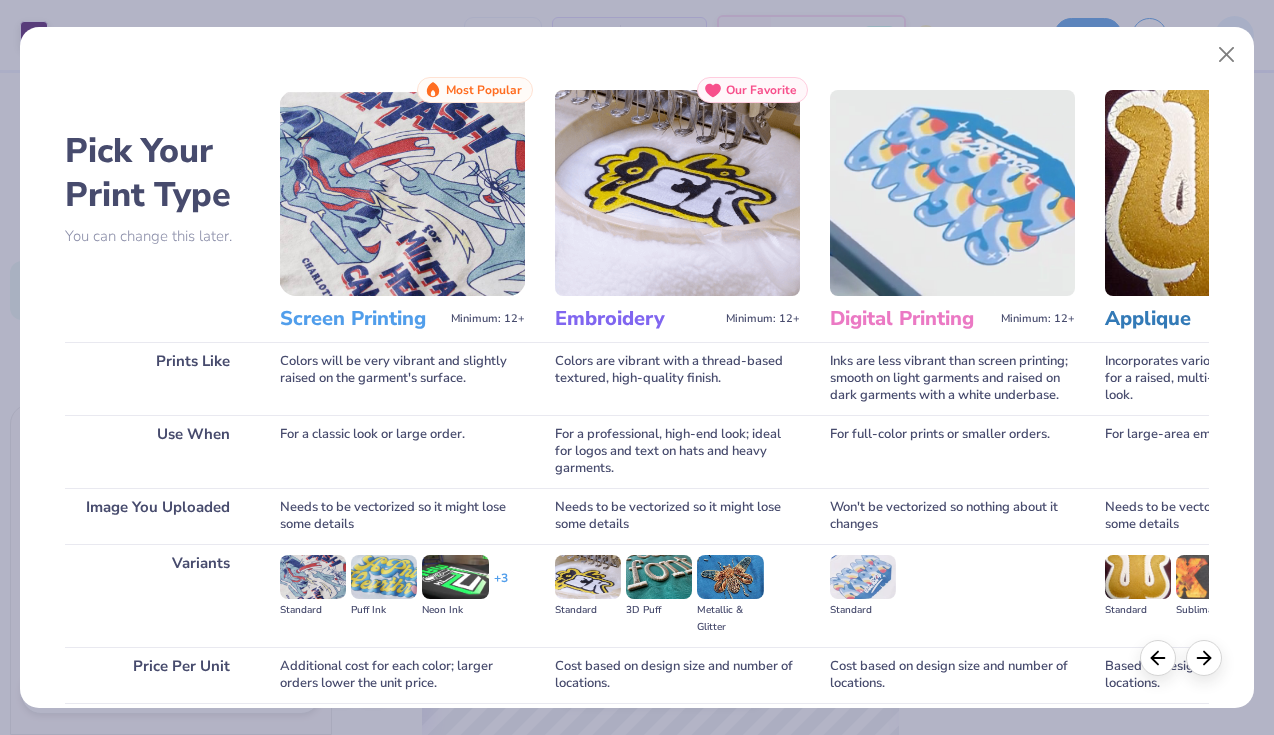 click at bounding box center [952, 193] 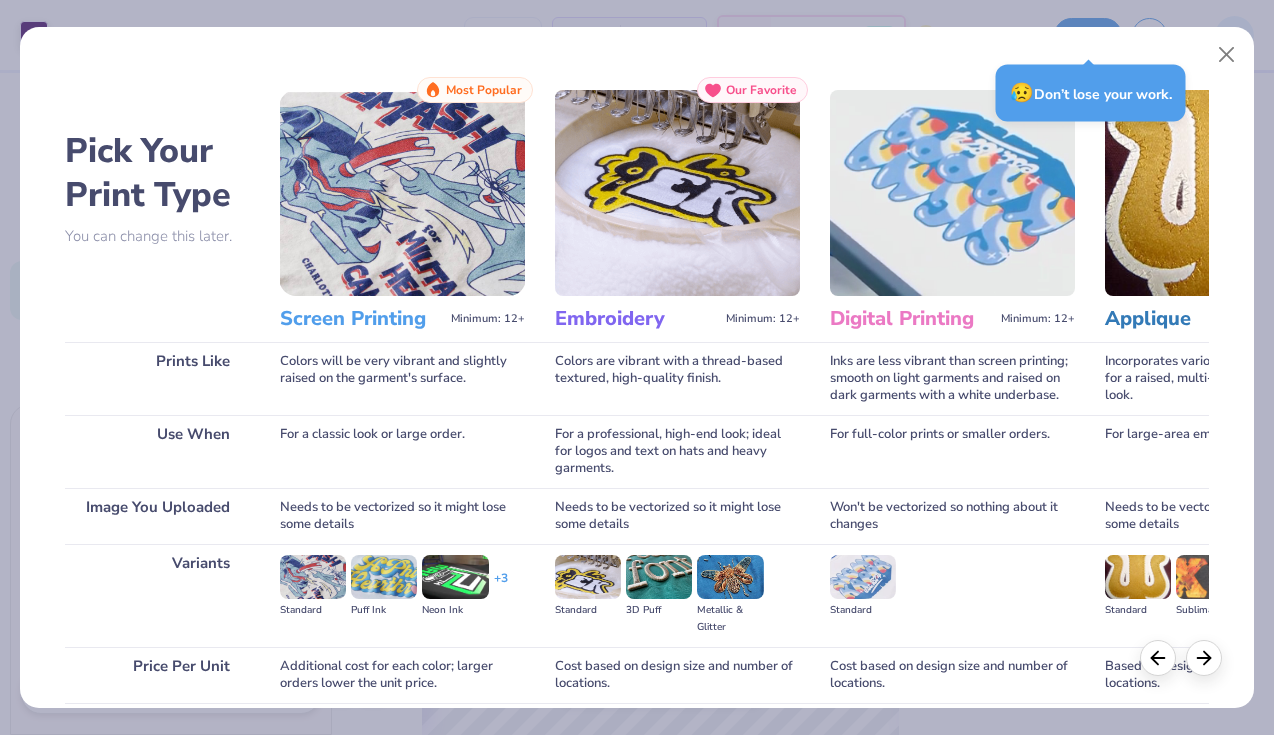 click on "Pick Your Print Type You can change this later. Prints Like Use When Image You Uploaded Variants Price Per Unit Screen Printing Minimum: 12+ Most Popular Colors will be very vibrant and slightly raised on the garment's surface. For a classic look or large order. Needs to be vectorized so it might lose some details Standard Puff Ink Neon Ink + 3 Additional cost for each color; larger orders lower the unit price. Screen Print We'll vectorize your image. Embroidery Minimum: 12+ Our Favorite Colors are vibrant with a thread-based textured, high-quality finish. For a professional, high-end look; ideal for logos and text on hats and heavy garments. Needs to be vectorized so it might lose some details Standard 3D Puff Metallic & Glitter Cost based on design size and number of locations. Embroidery We'll vectorize your image. Digital Printing Minimum: 12+ Inks are less vibrant than screen printing; smooth on light garments and raised on dark garments with a white underbase. For full-color prints or smaller orders. +" at bounding box center (637, 443) 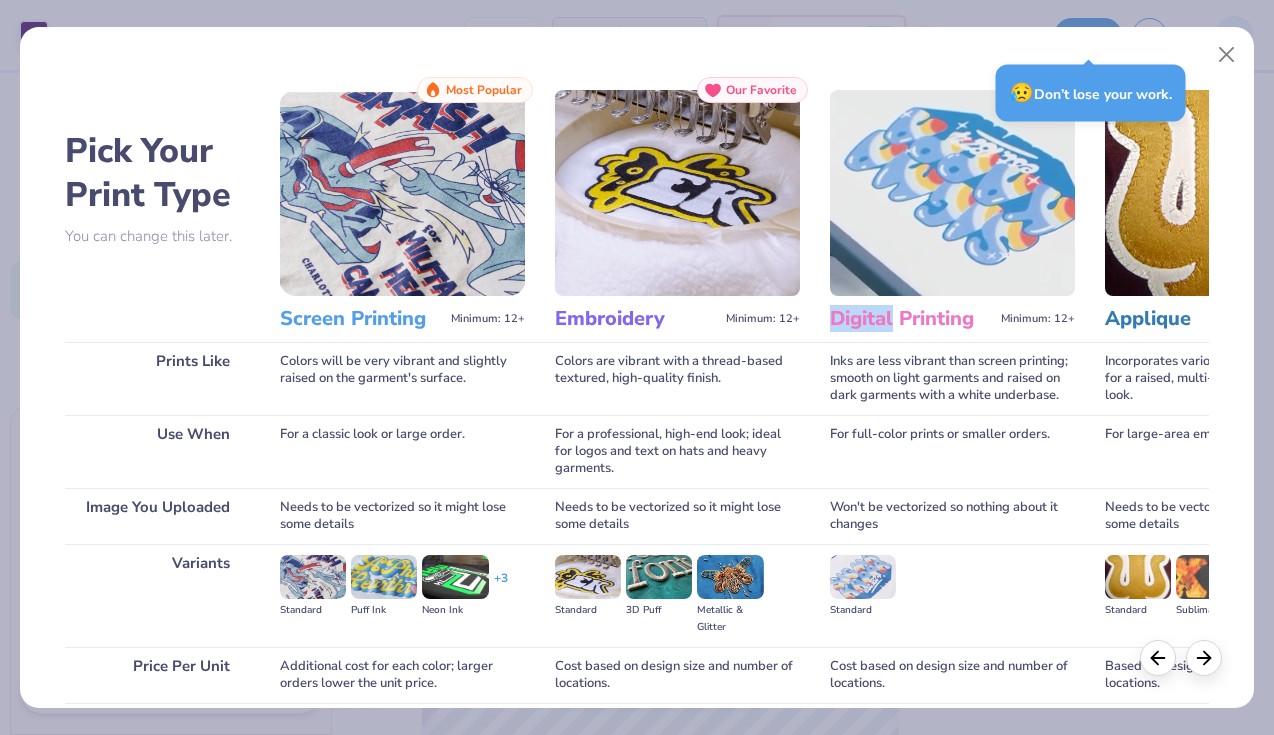 click at bounding box center [952, 193] 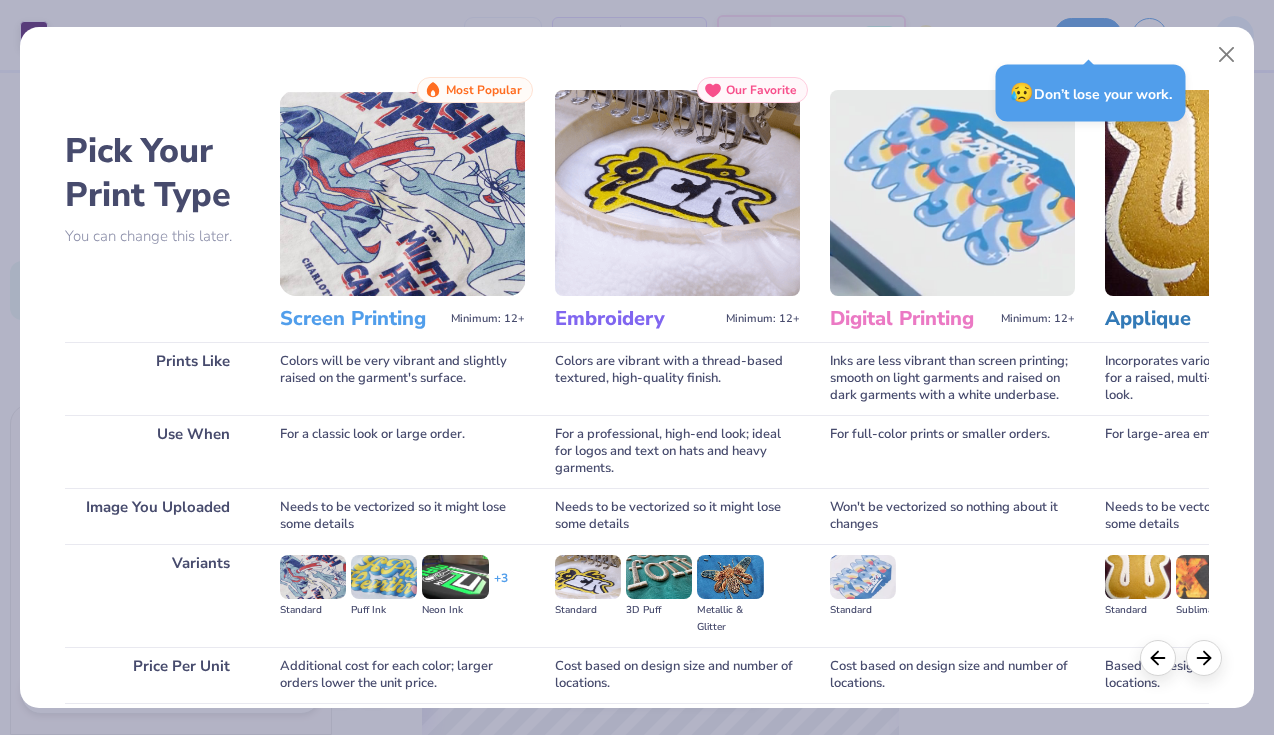 drag, startPoint x: 952, startPoint y: 417, endPoint x: 942, endPoint y: 357, distance: 60.827625 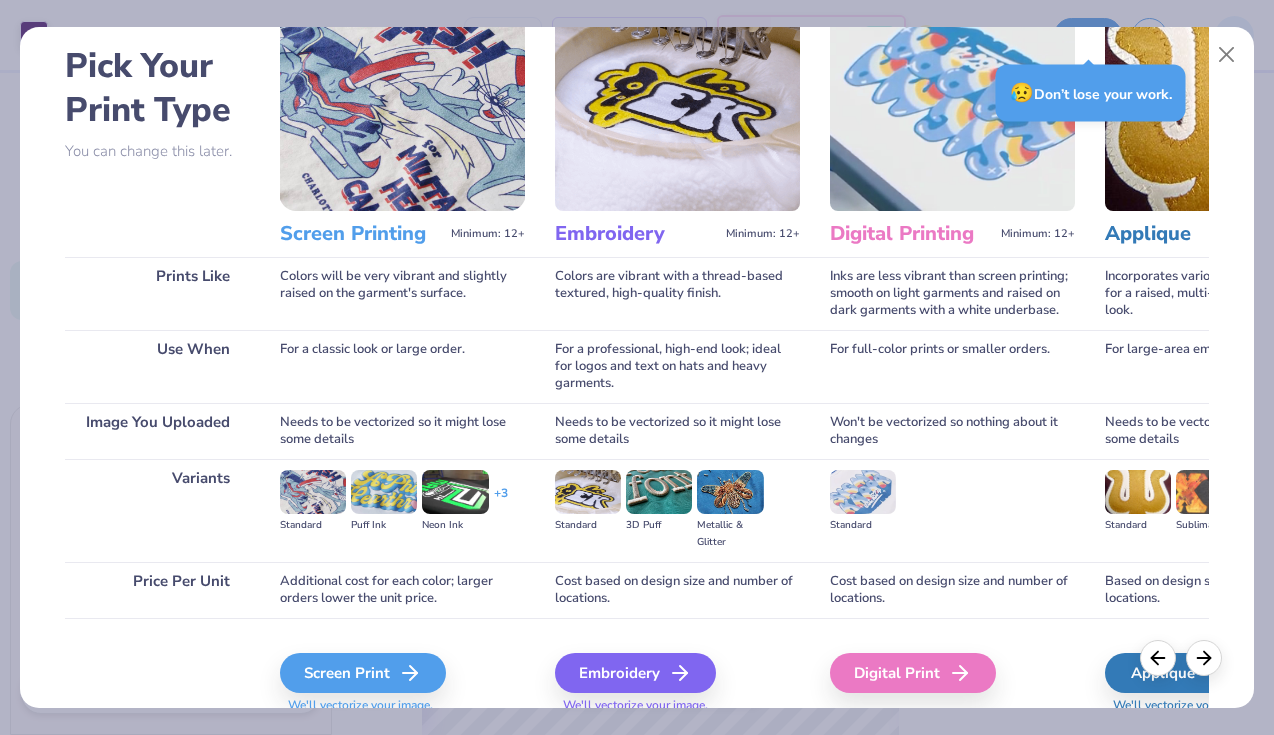 scroll, scrollTop: 162, scrollLeft: 0, axis: vertical 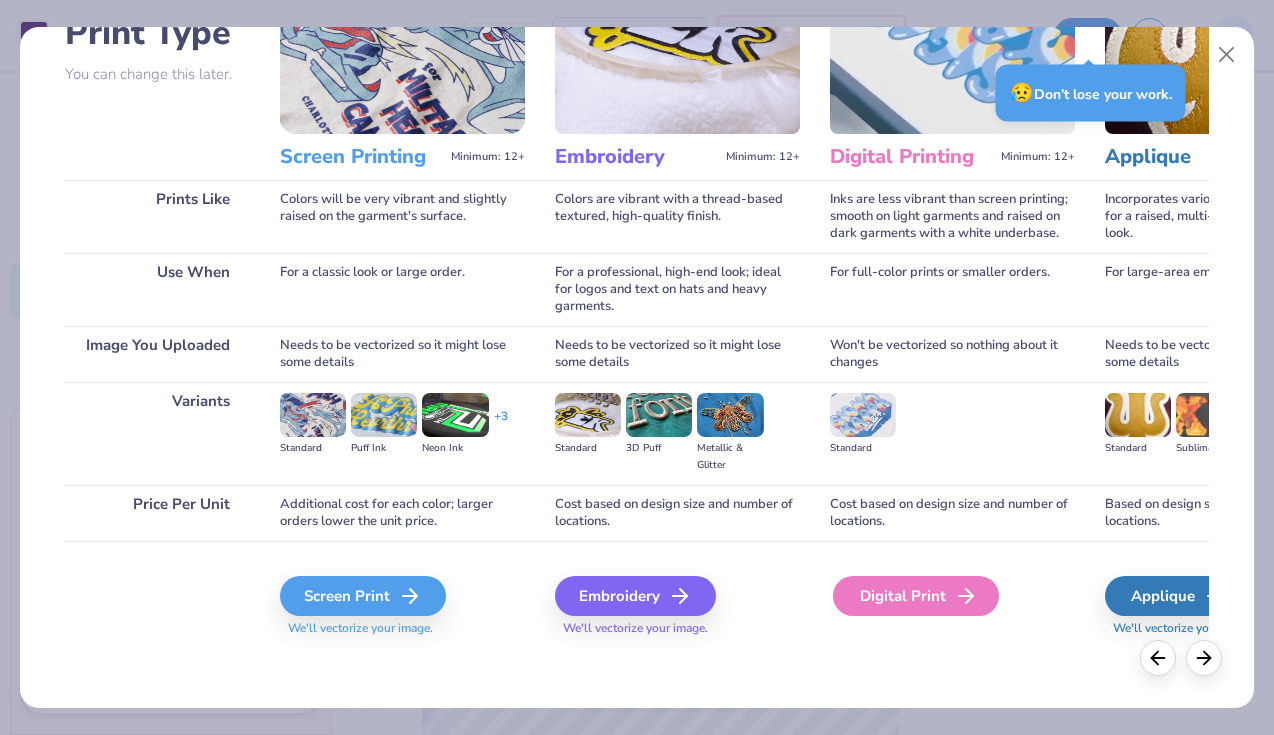 click on "Digital Print" at bounding box center [916, 596] 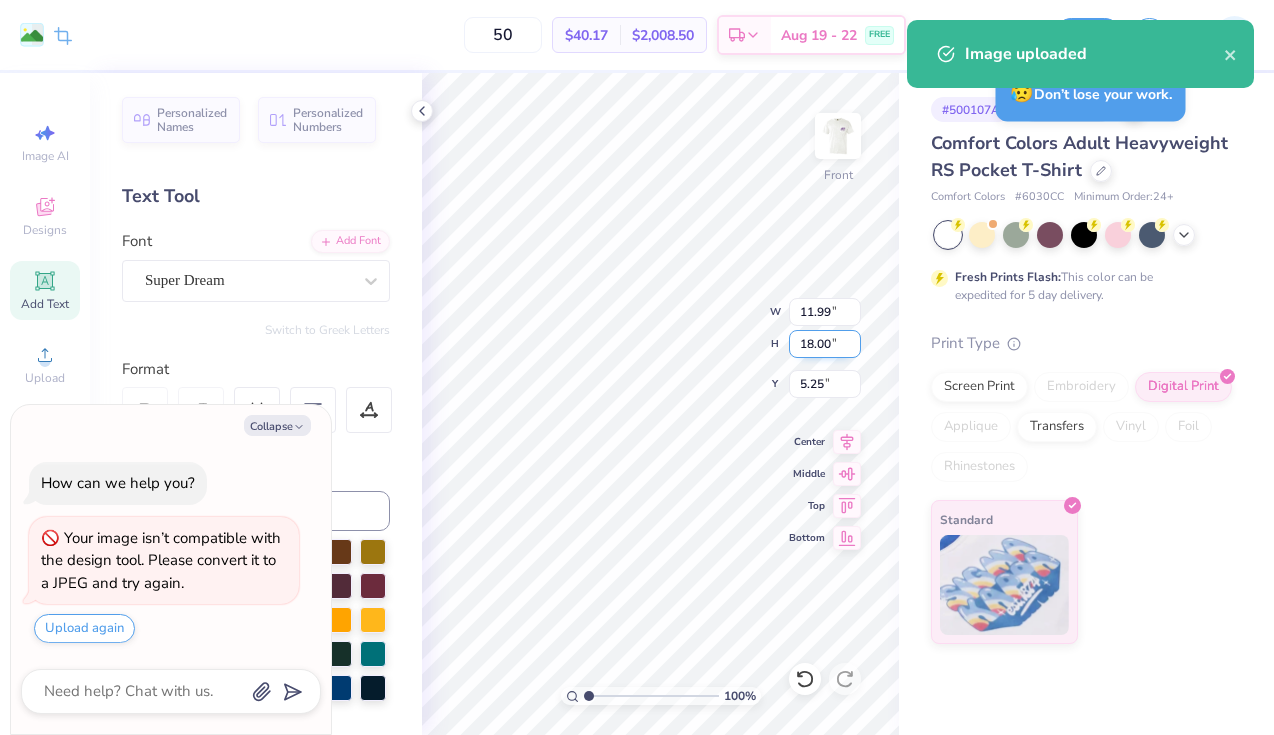click on "18.00" at bounding box center (825, 344) 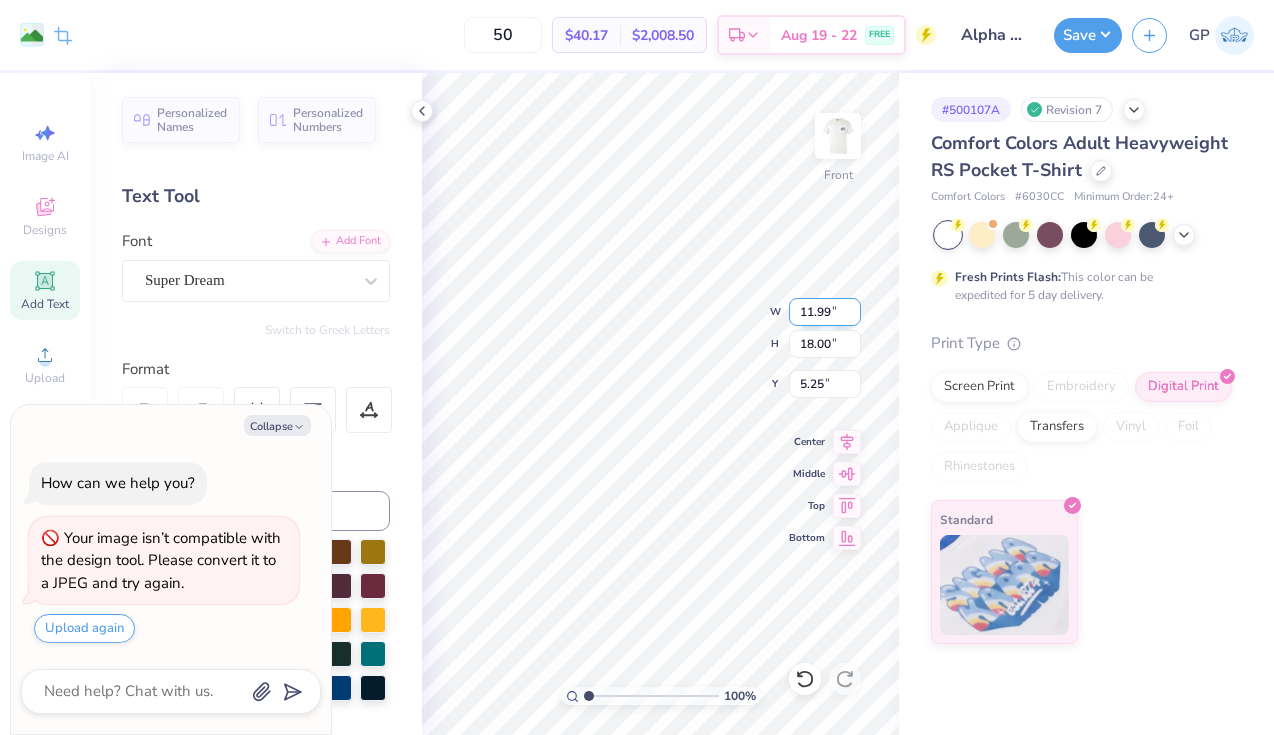 type on "x" 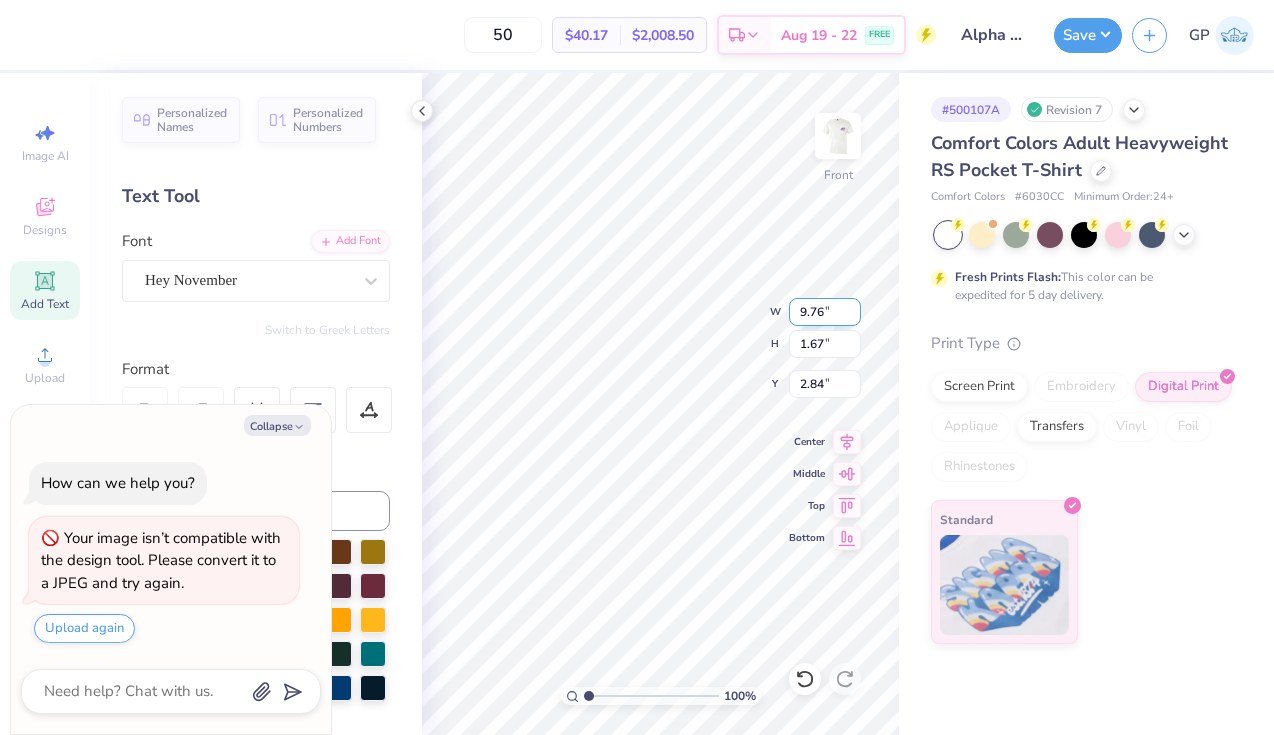 type on "x" 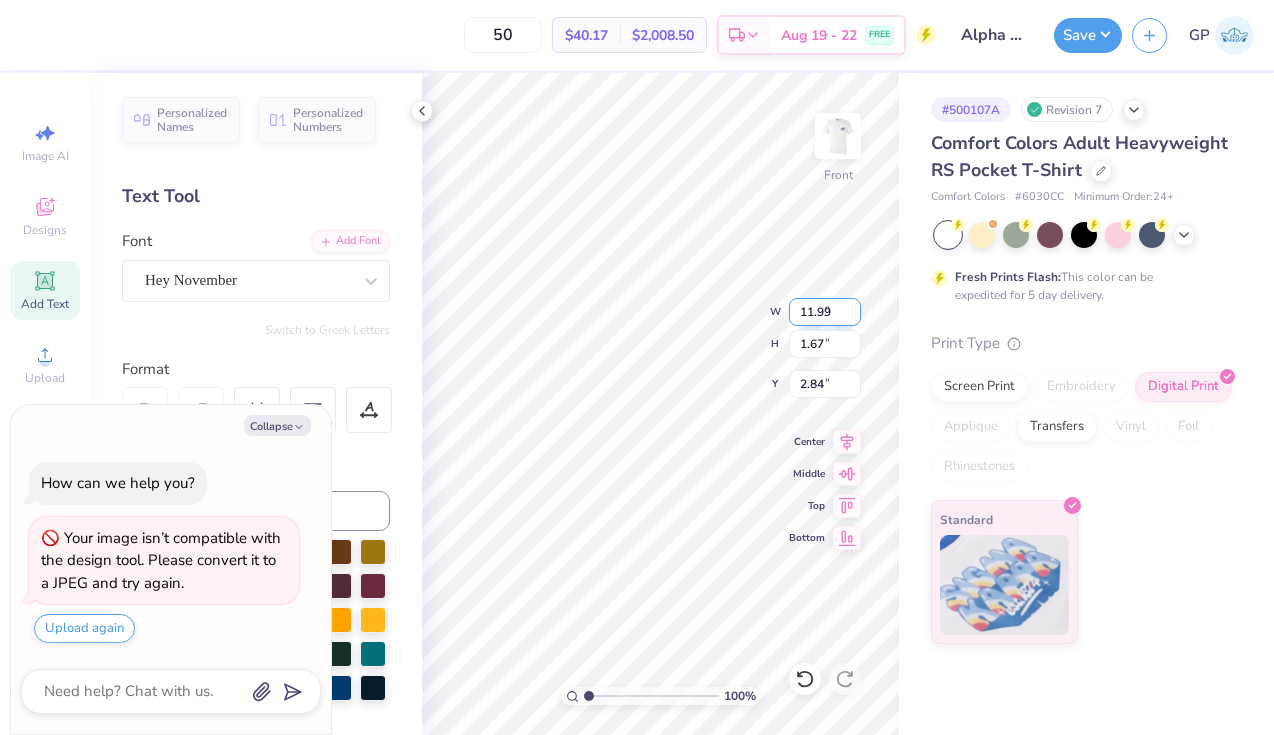 type on "18.00" 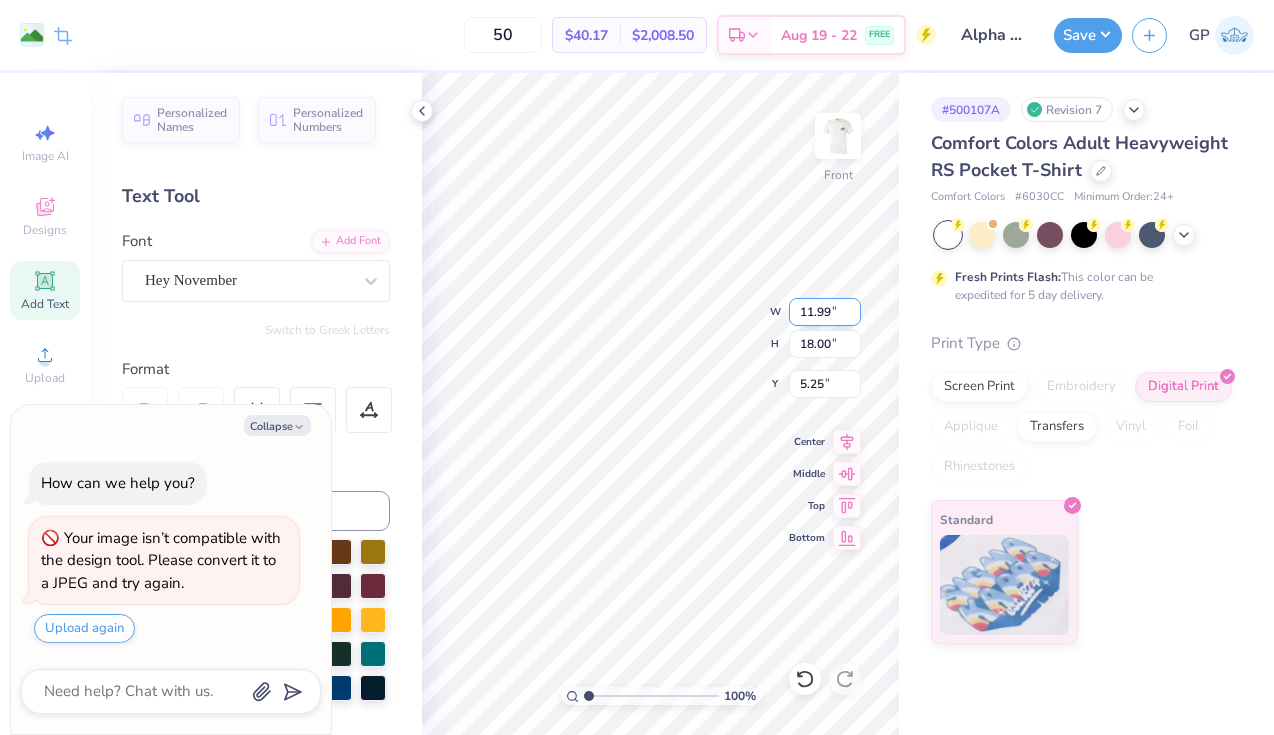click on "11.99" at bounding box center [825, 312] 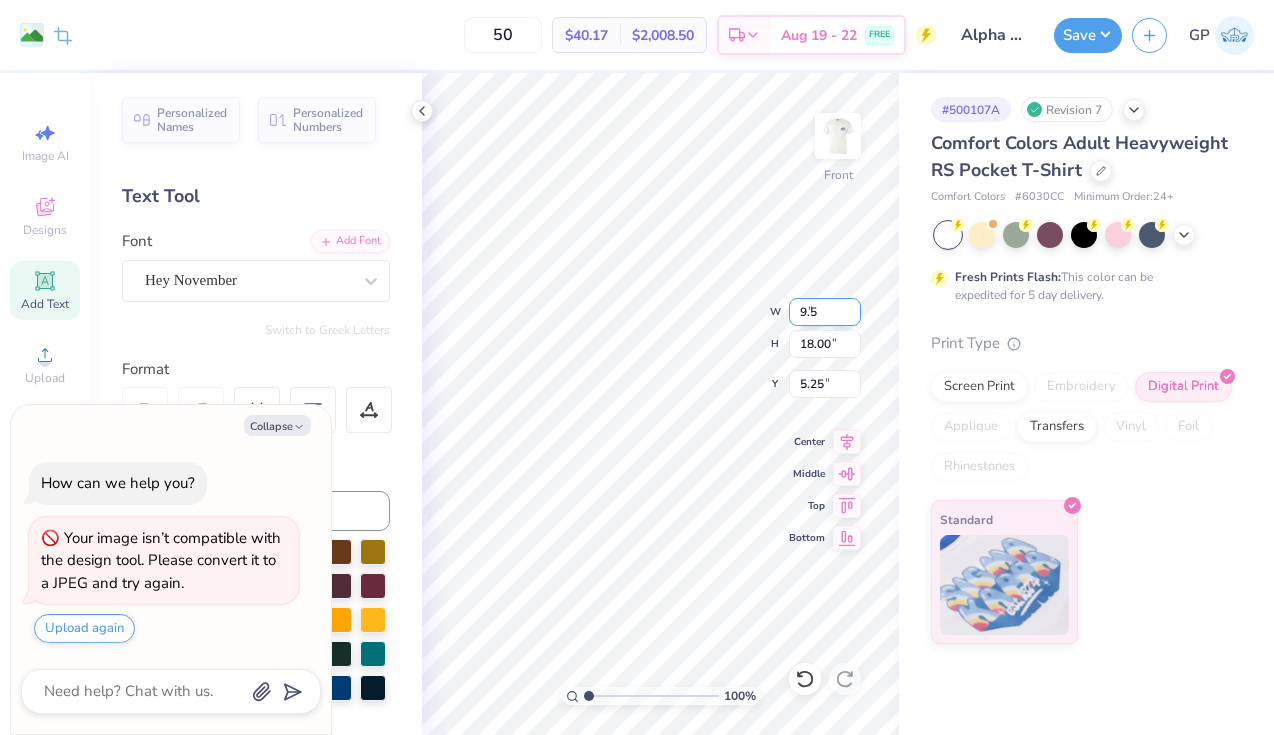 type on "9.5" 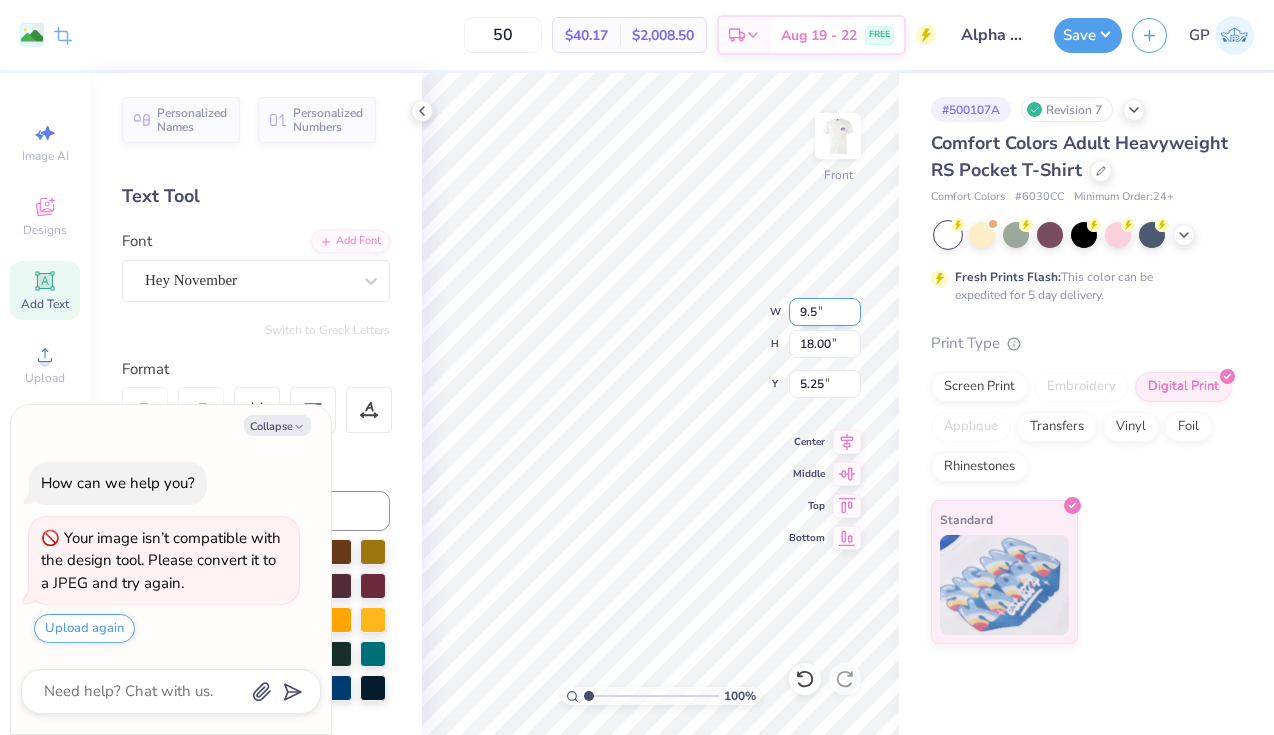 type on "x" 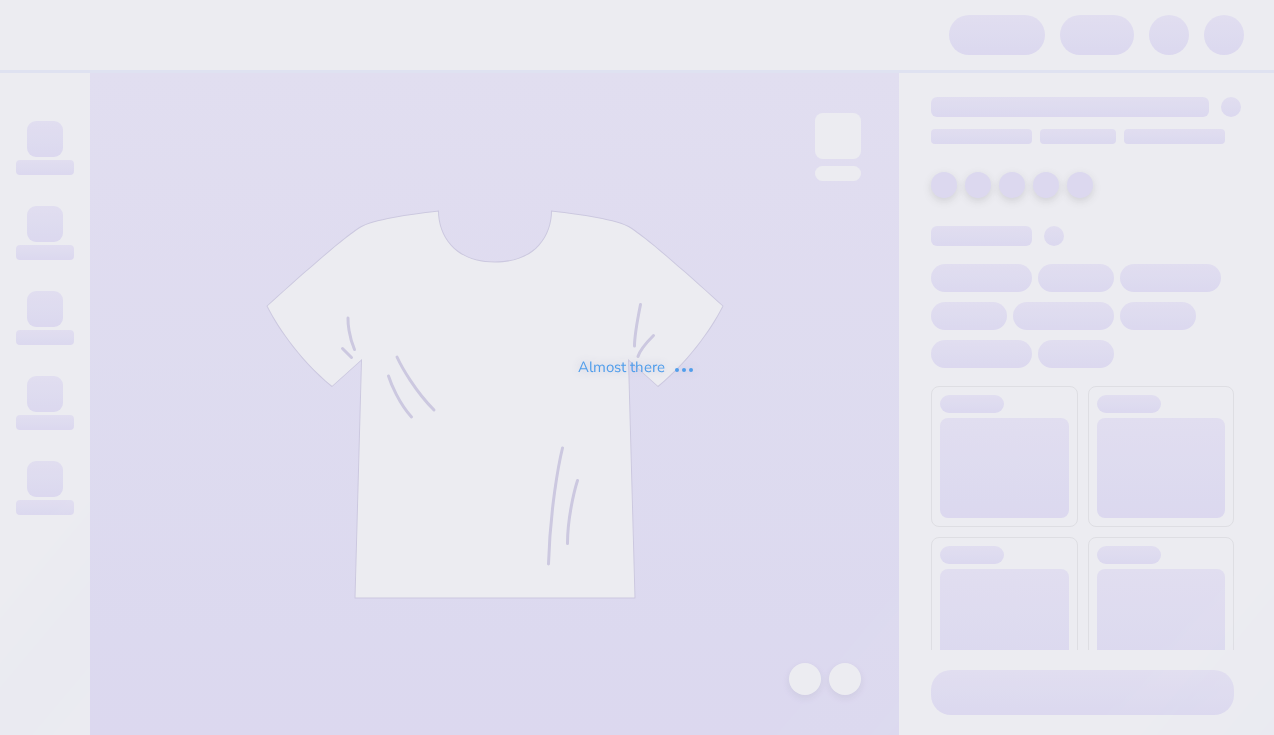 scroll, scrollTop: 0, scrollLeft: 0, axis: both 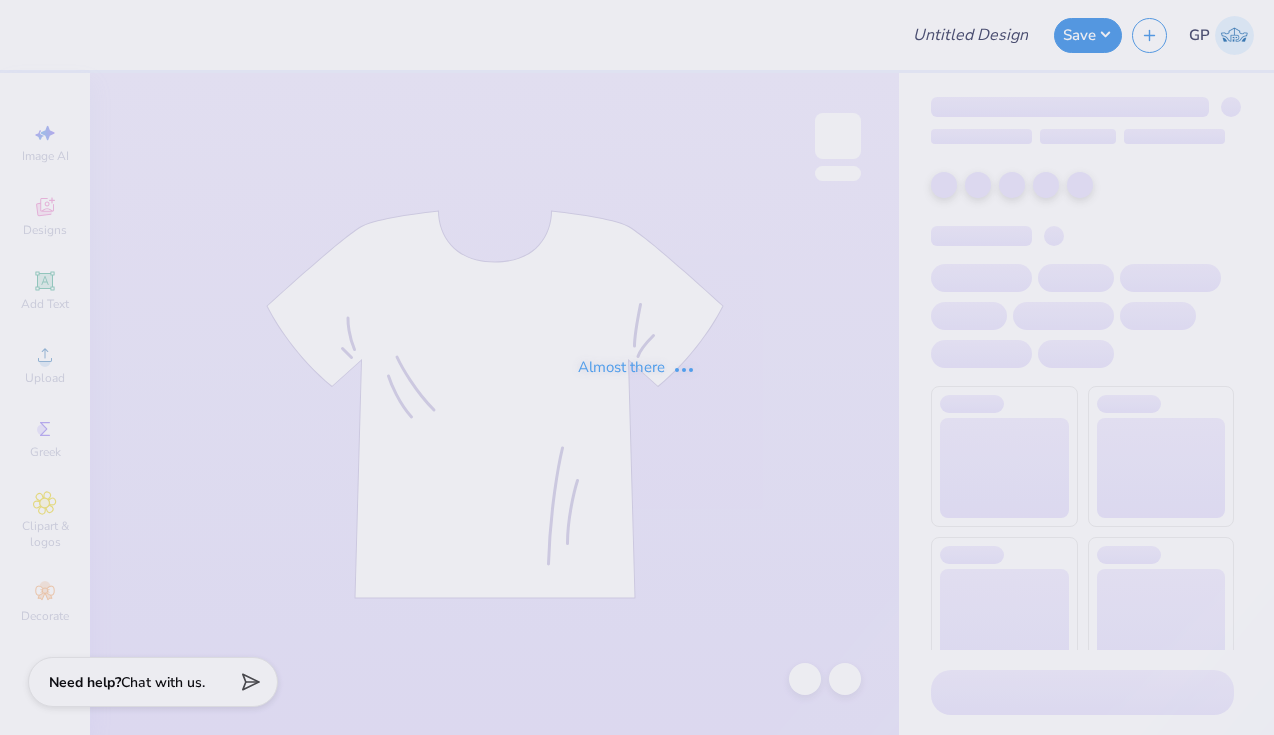 type on "FP Collab: Ombre FP90" 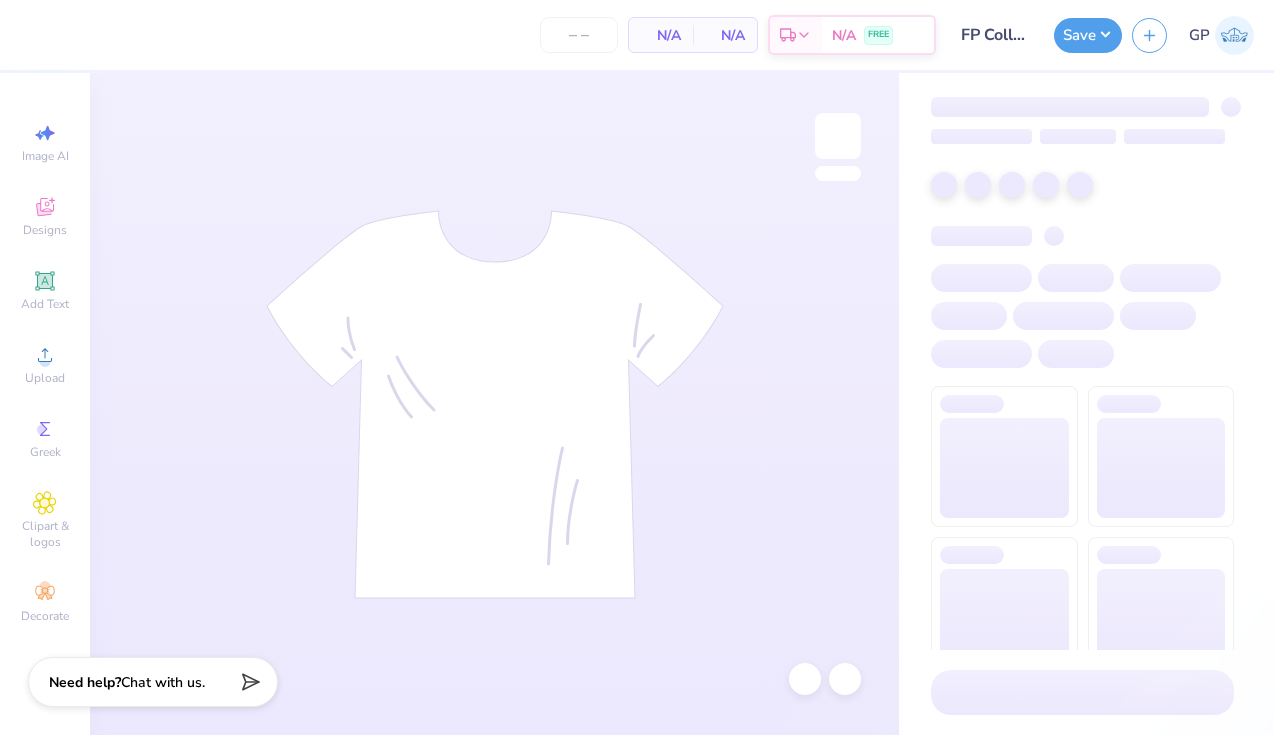 type on "24" 